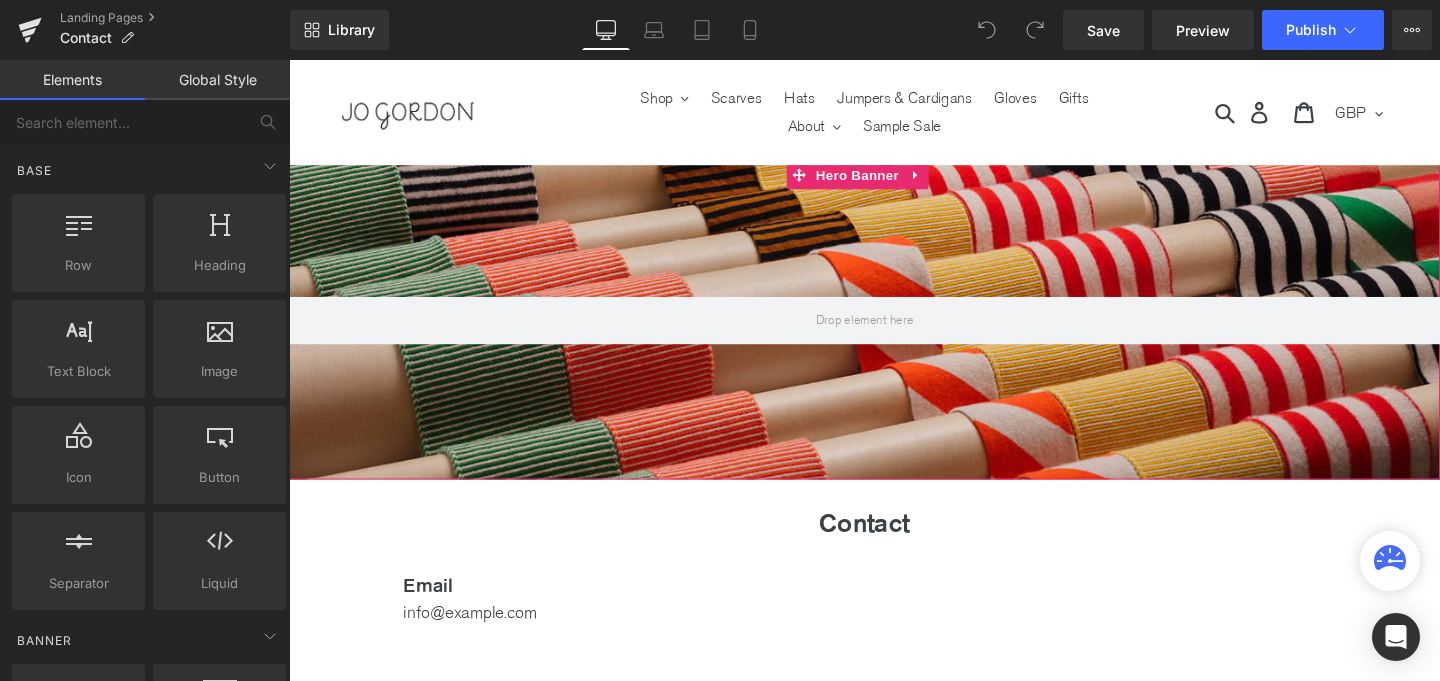 scroll, scrollTop: 0, scrollLeft: 0, axis: both 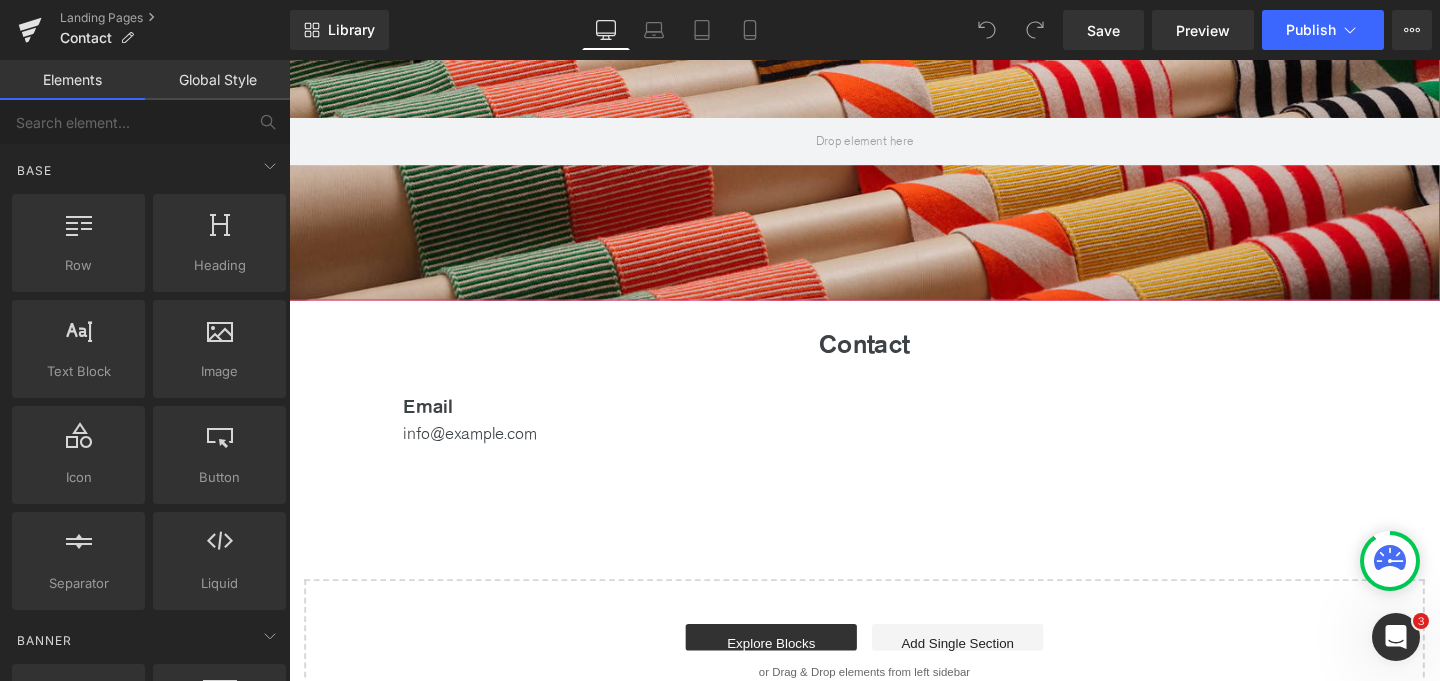 click on "info@example.com" at bounding box center (944, 453) 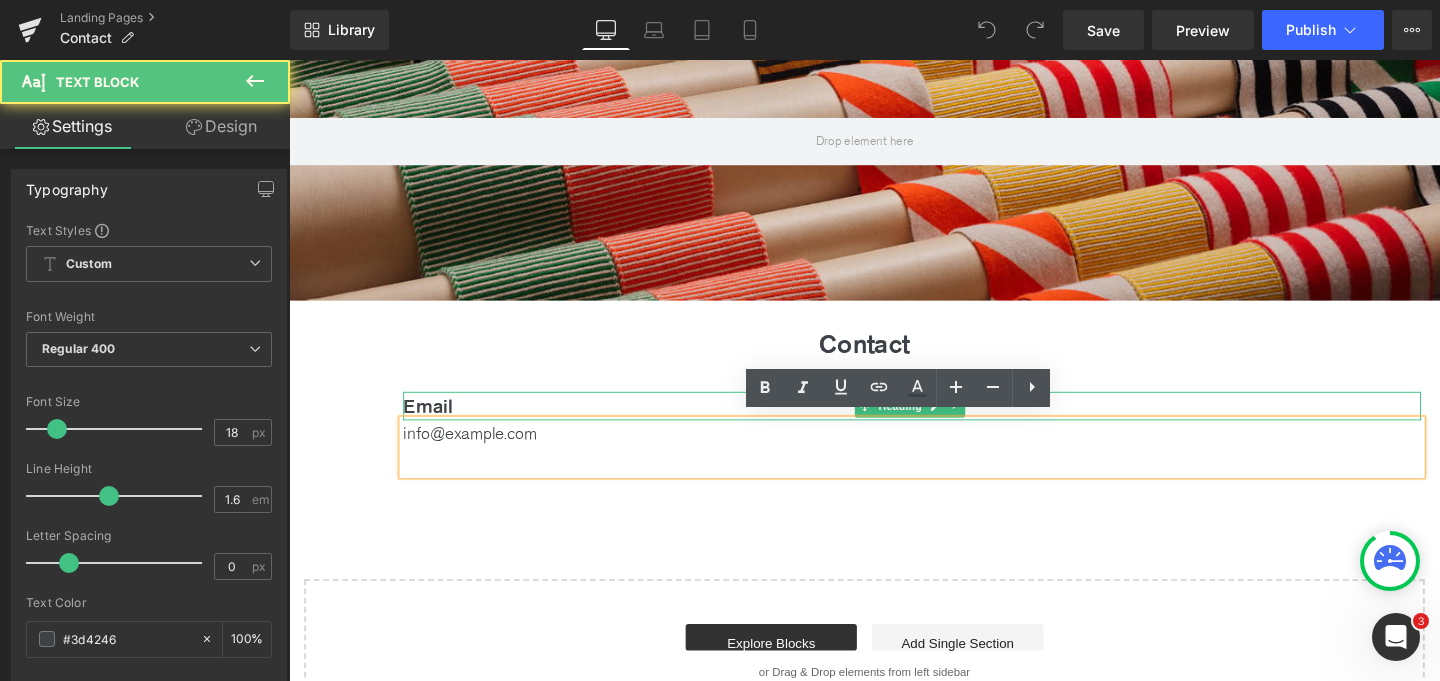 click on "Email" at bounding box center (944, 424) 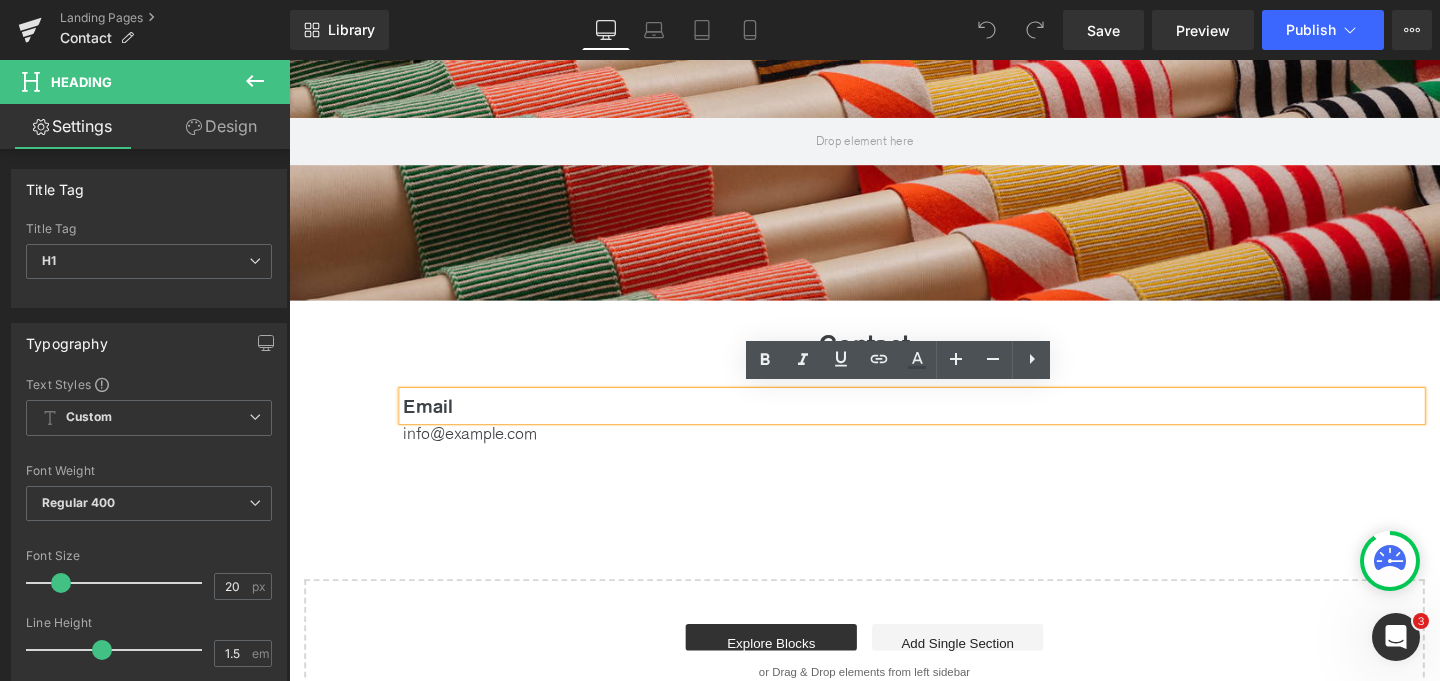 click on "Email Heading         info@example.com Text Block         Row" at bounding box center [894, 443] 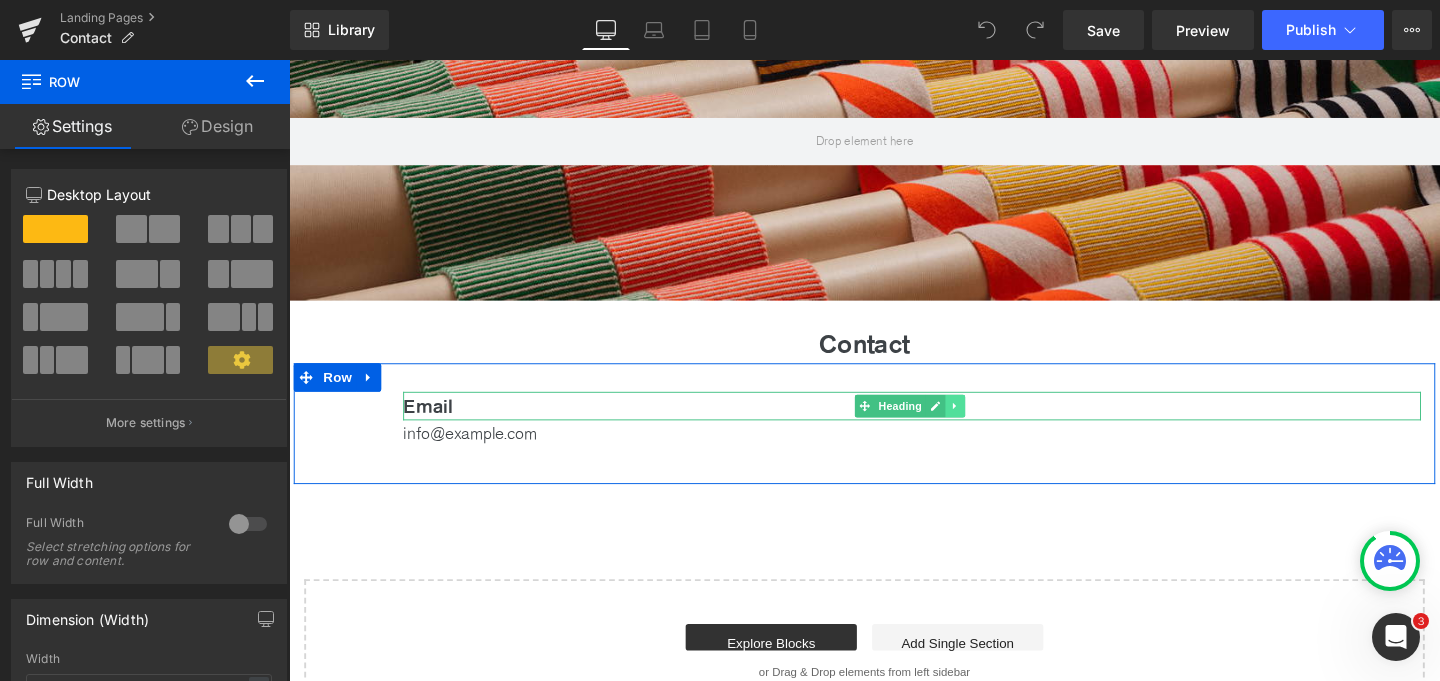 click 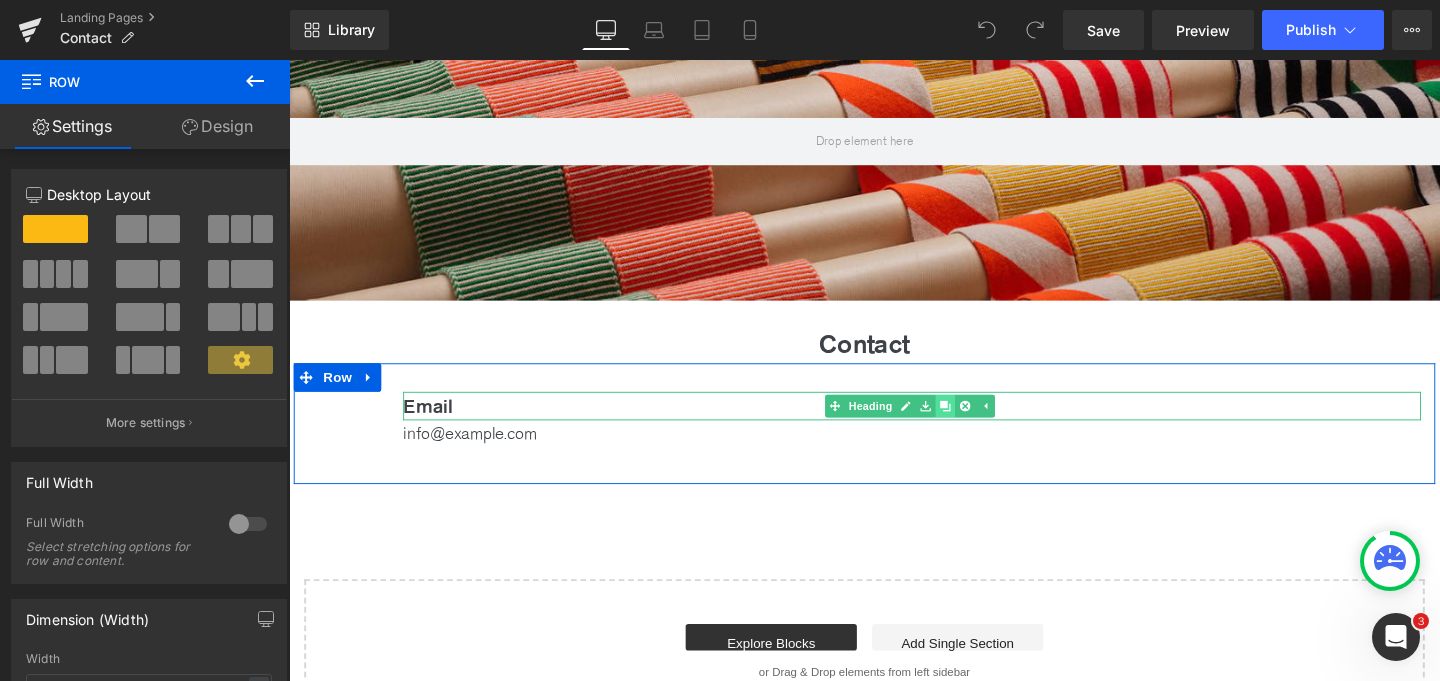 click 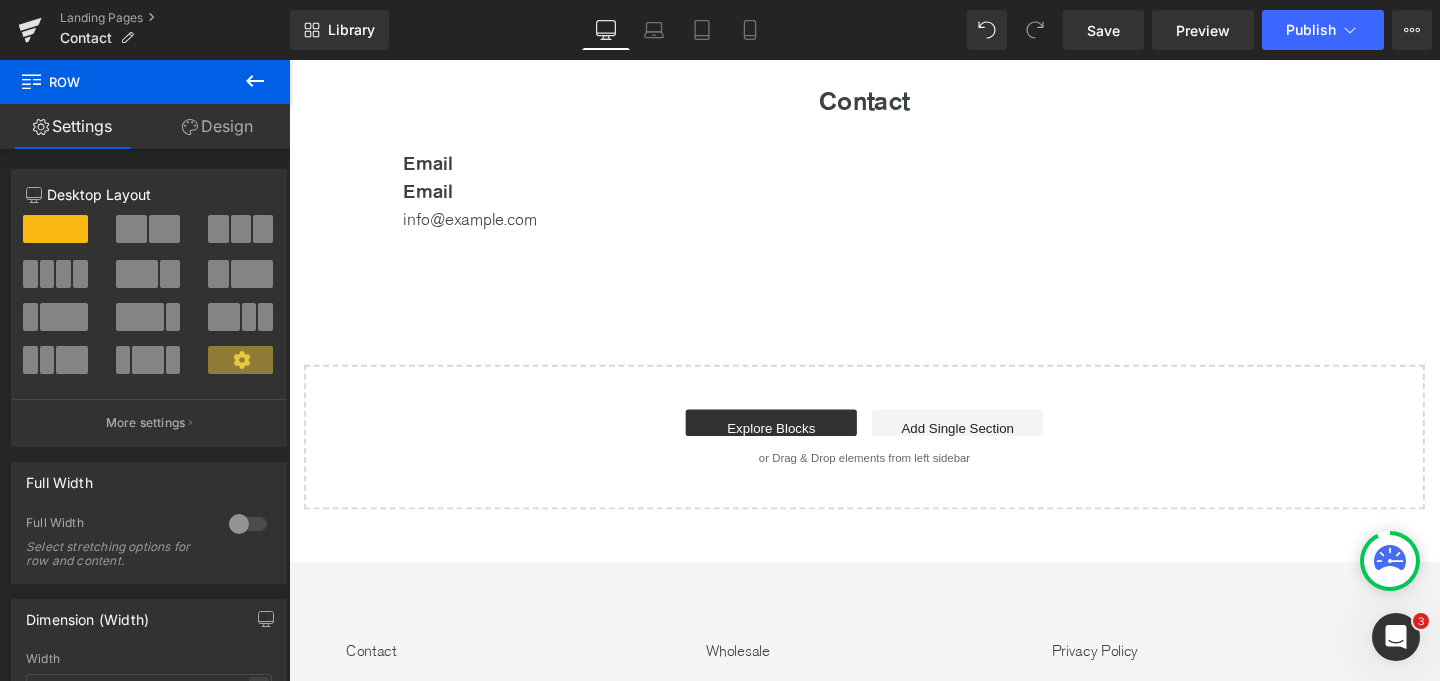 scroll, scrollTop: 272, scrollLeft: 0, axis: vertical 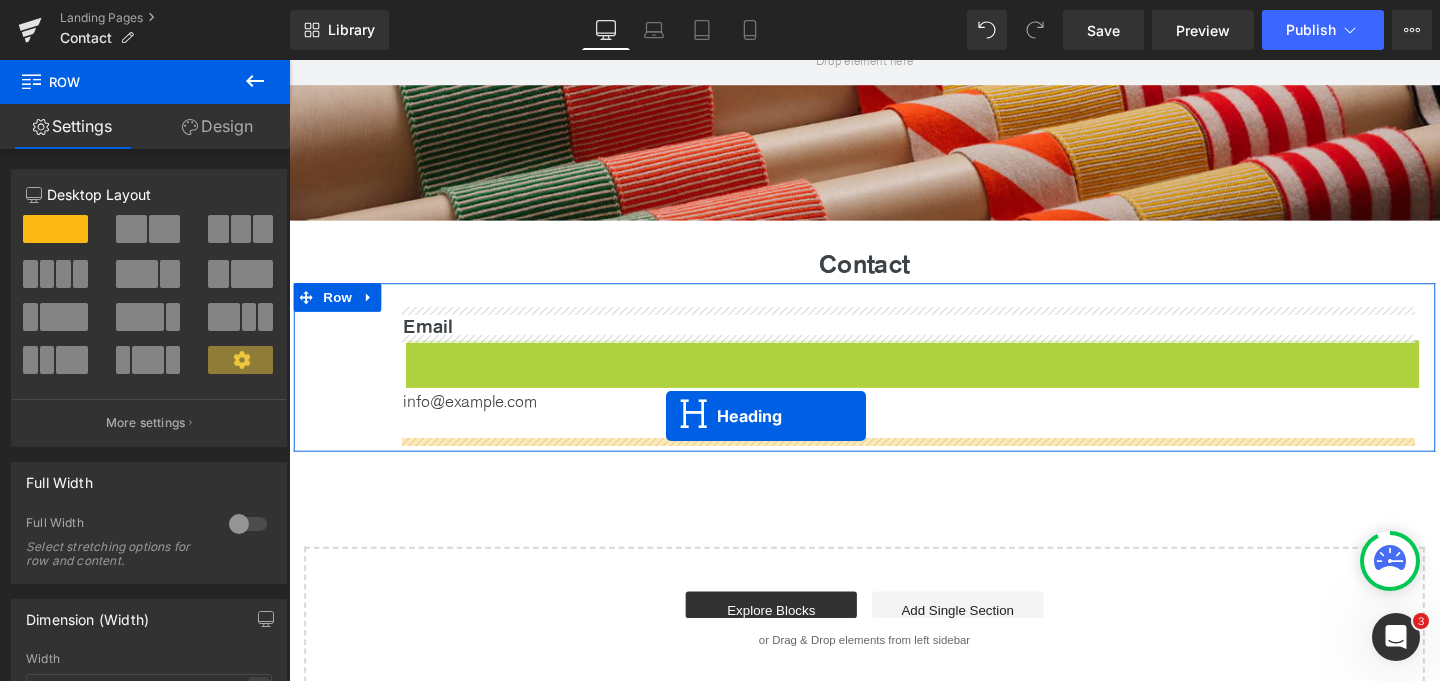 drag, startPoint x: 915, startPoint y: 364, endPoint x: 684, endPoint y: 436, distance: 241.96074 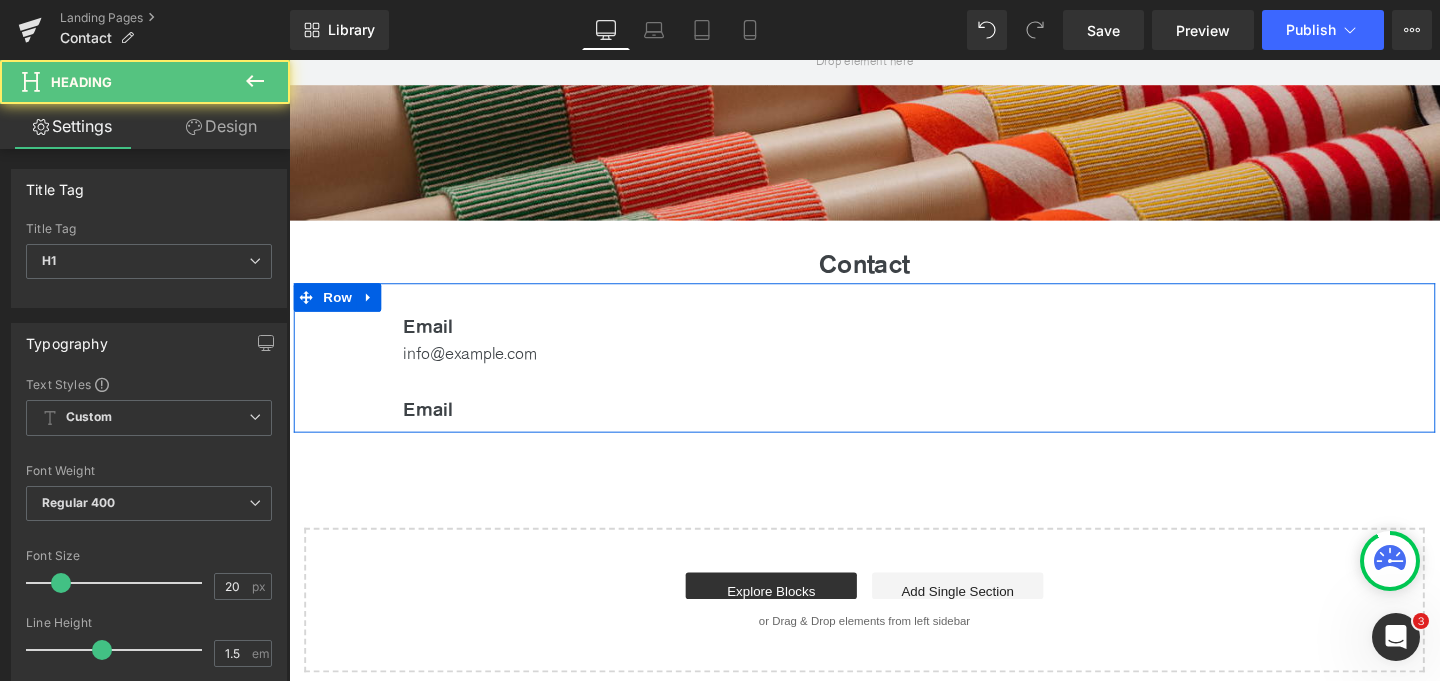 click on "info@example.com" at bounding box center [944, 369] 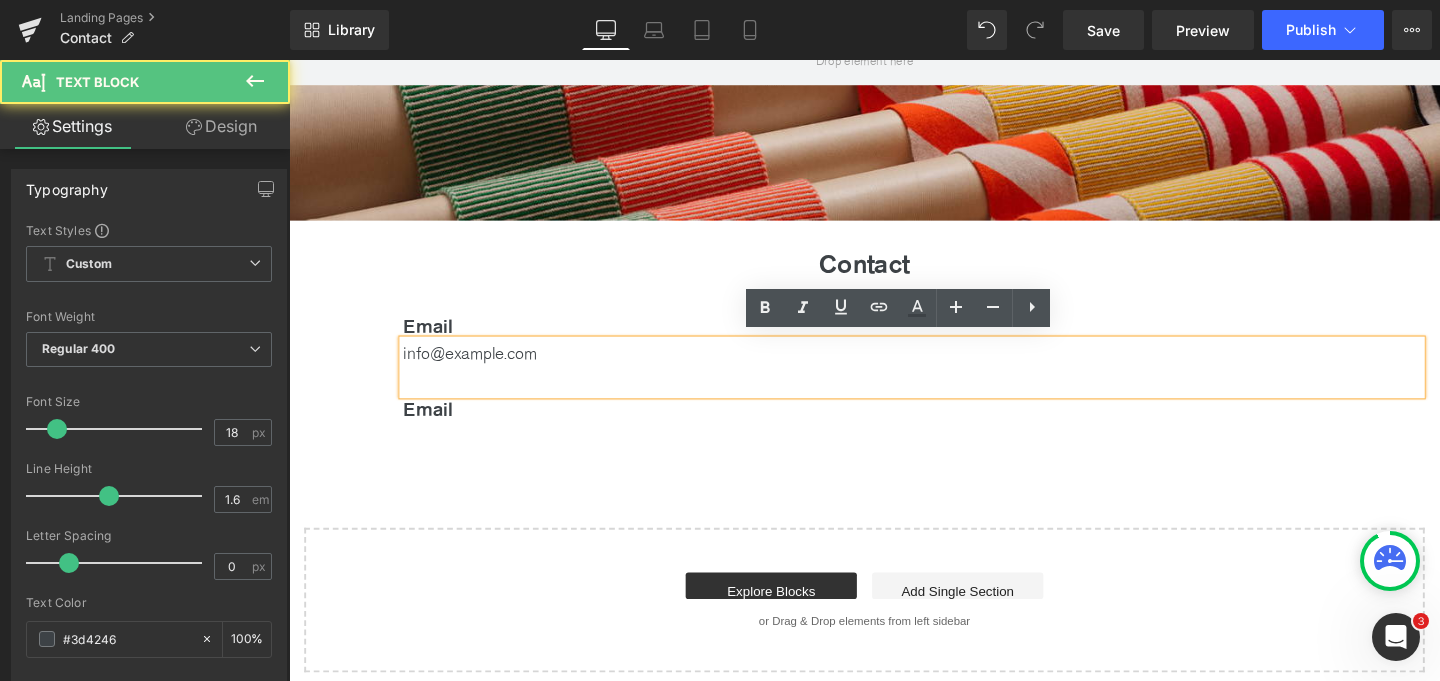 click at bounding box center (944, 397) 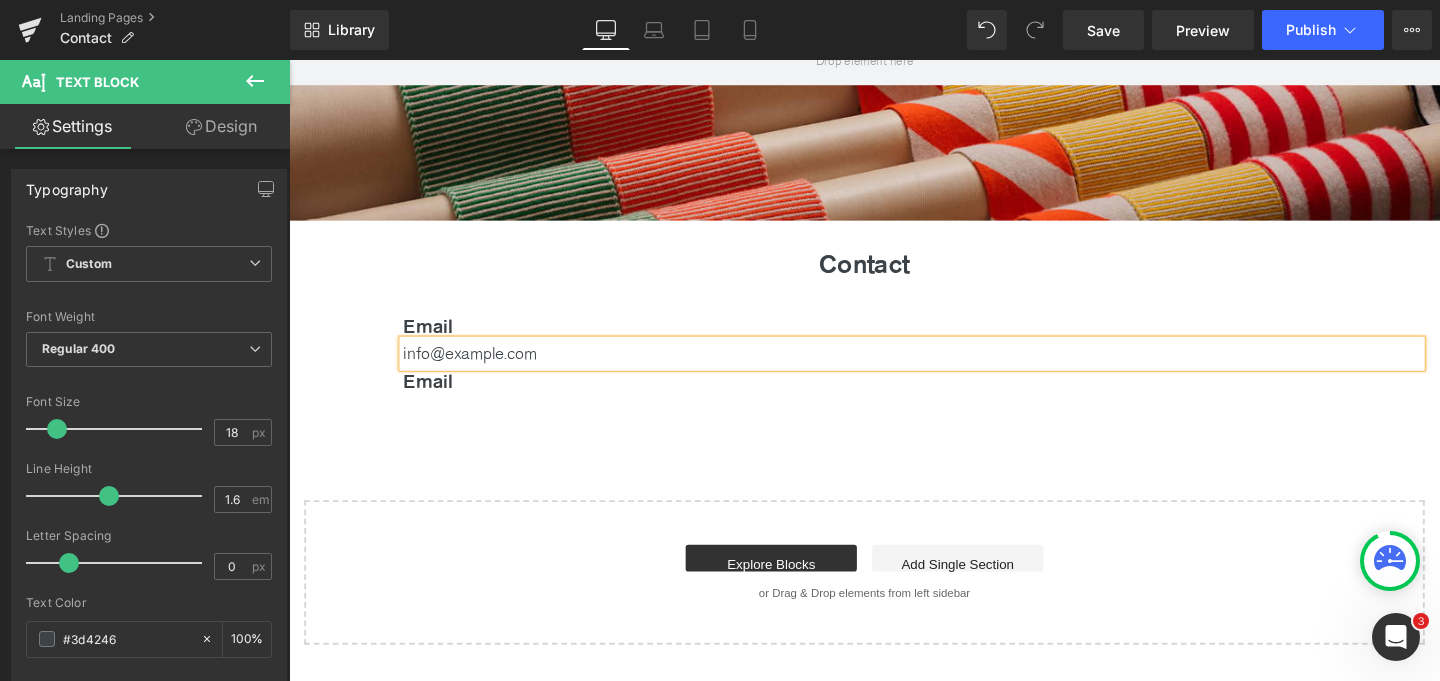 click on "Contact Heading" at bounding box center [894, 274] 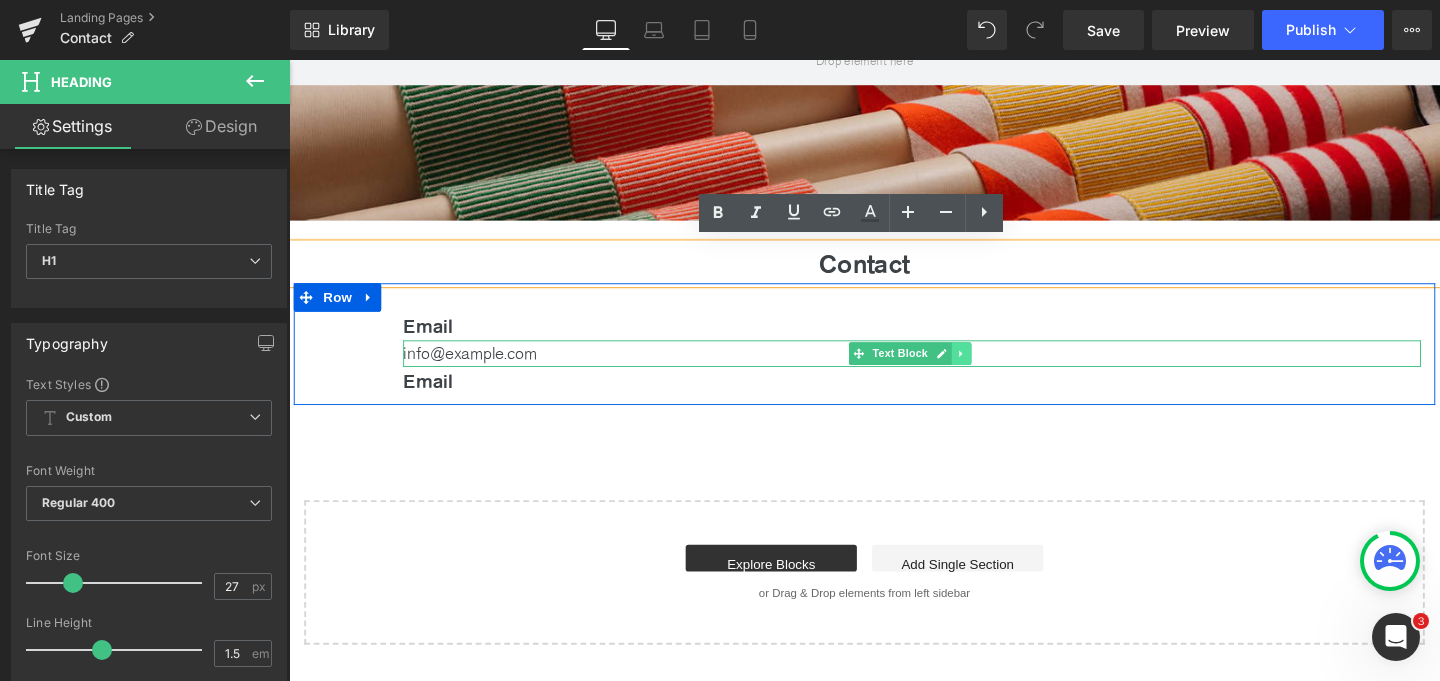 click 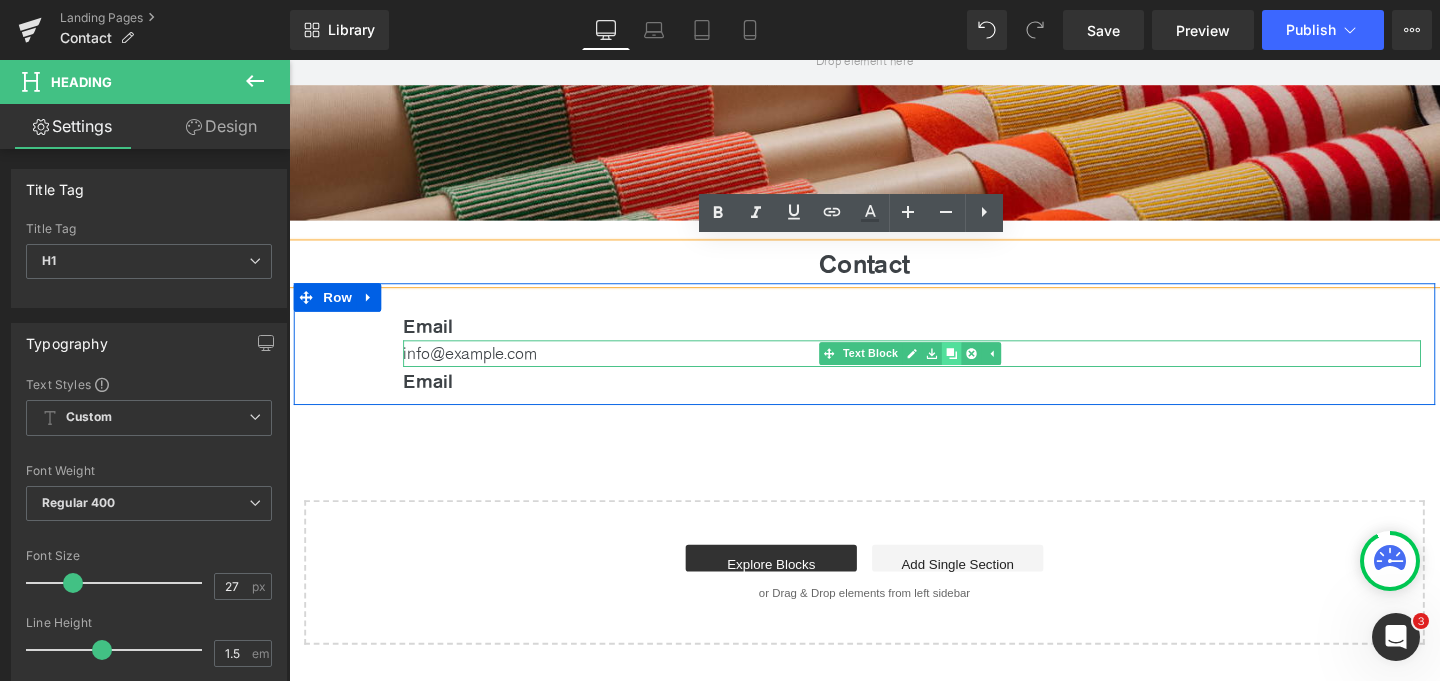 click 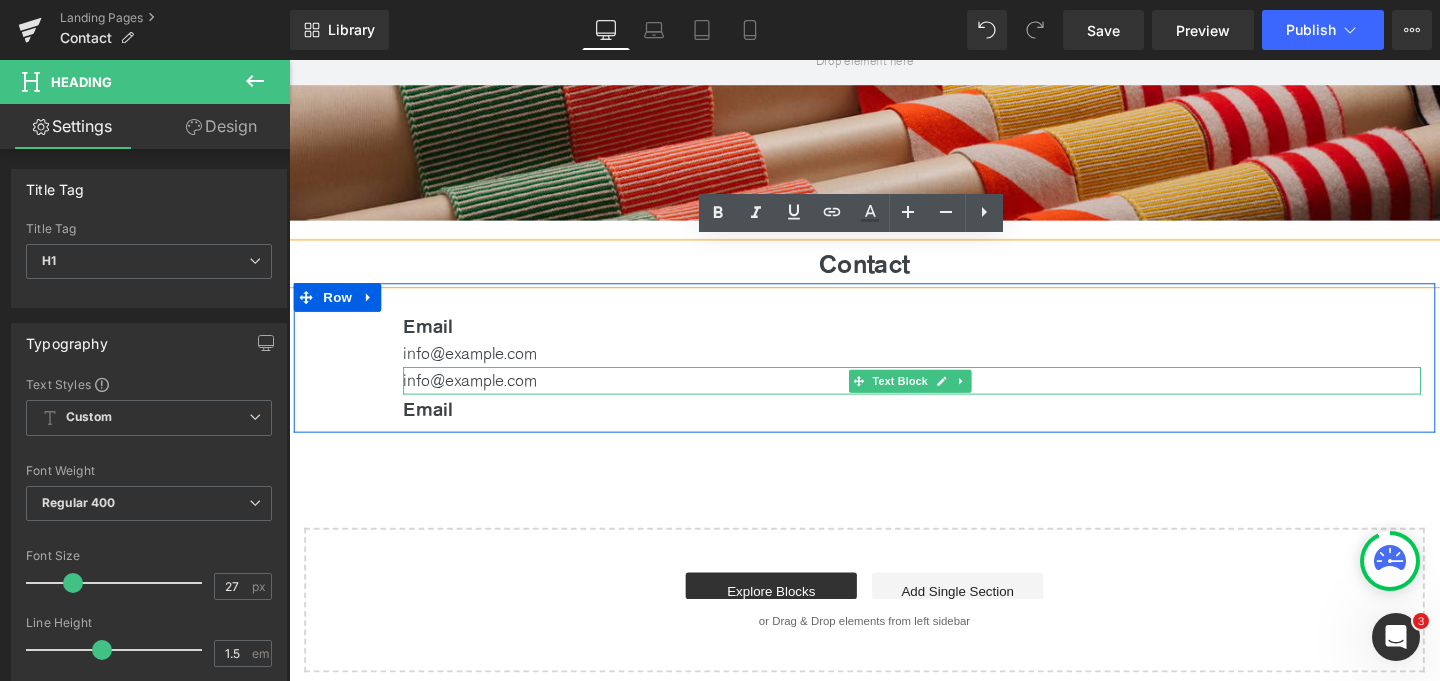 click on "info@example.com" at bounding box center [944, 397] 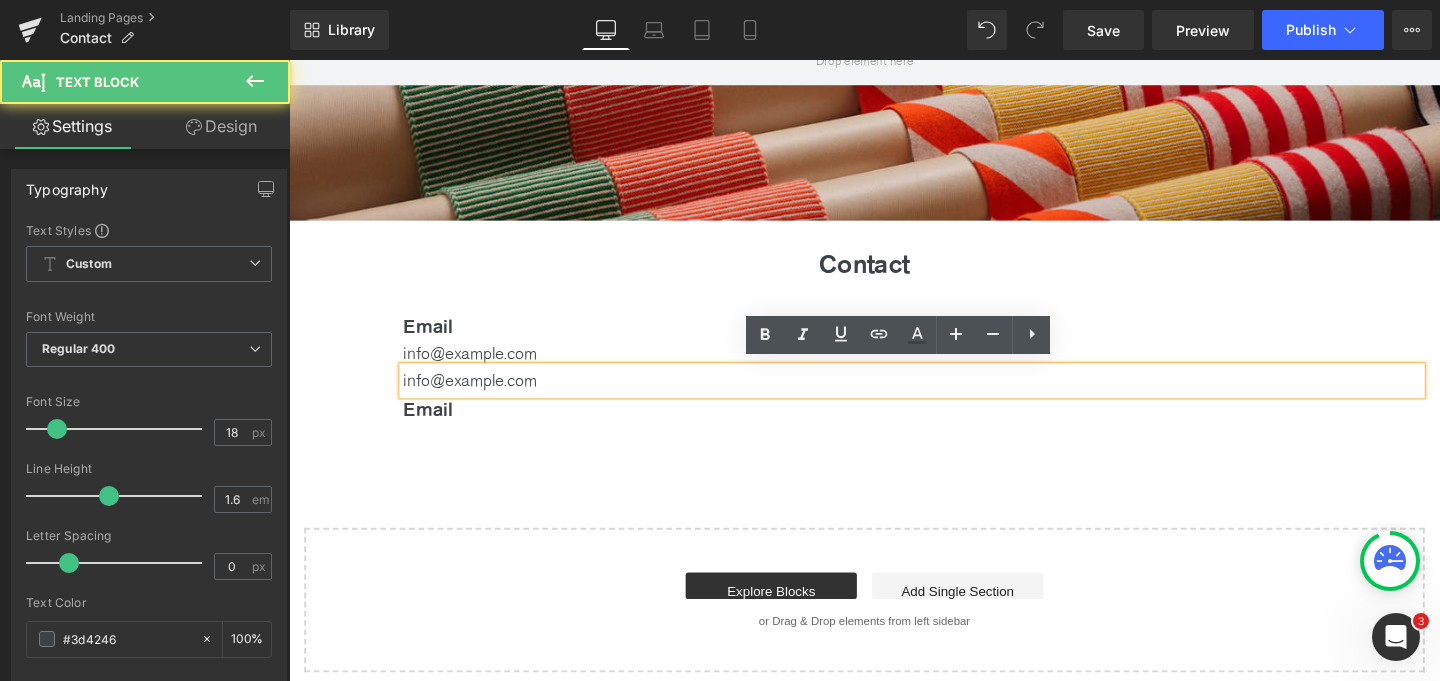 click on "Email Heading         info@example.com Text Block         info@example.com Text Block         Email Heading         Row" at bounding box center (894, 374) 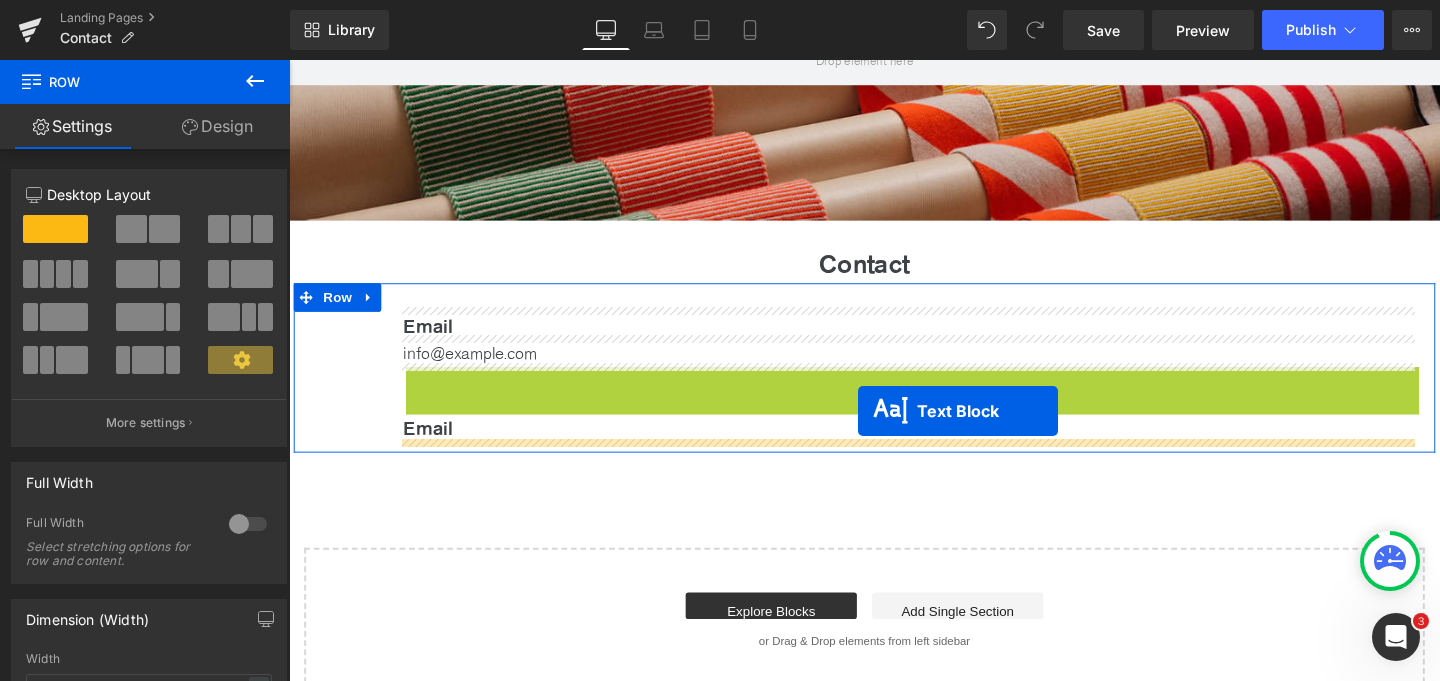 drag, startPoint x: 904, startPoint y: 396, endPoint x: 887, endPoint y: 428, distance: 36.23534 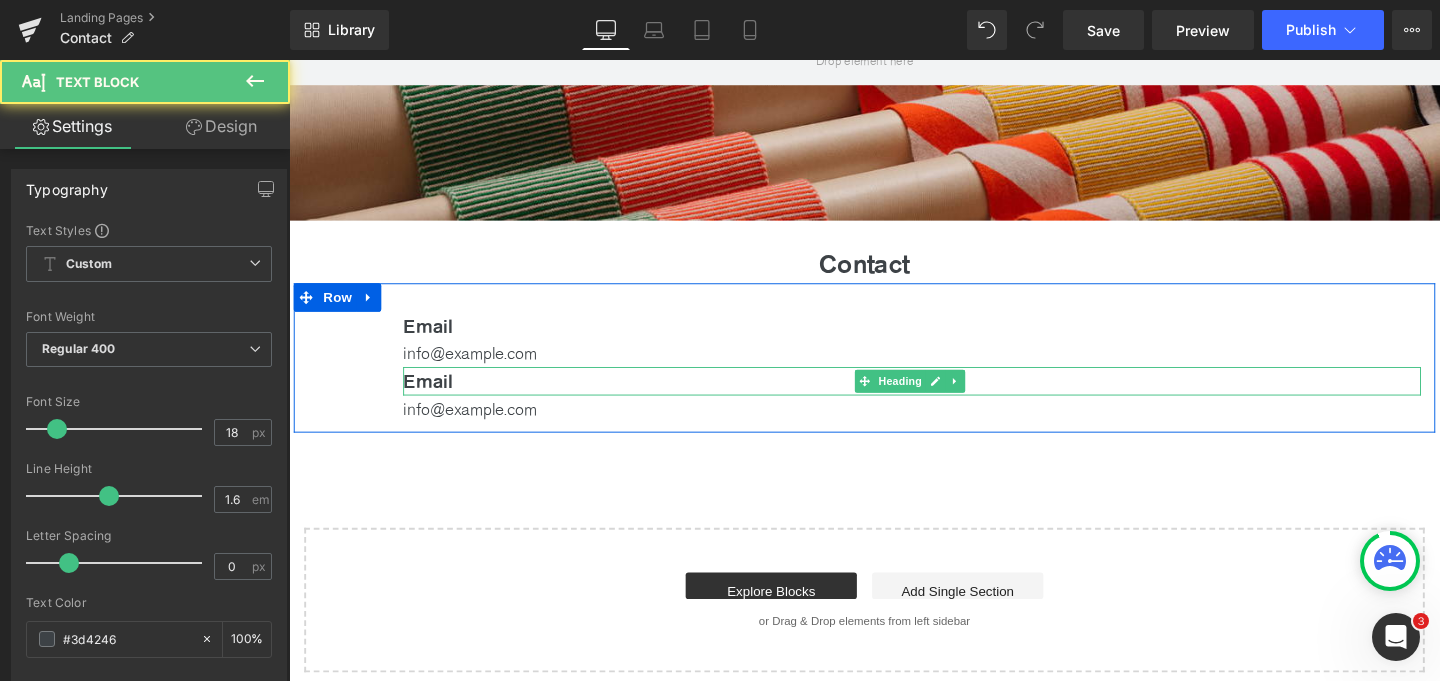 click on "Email" at bounding box center (944, 398) 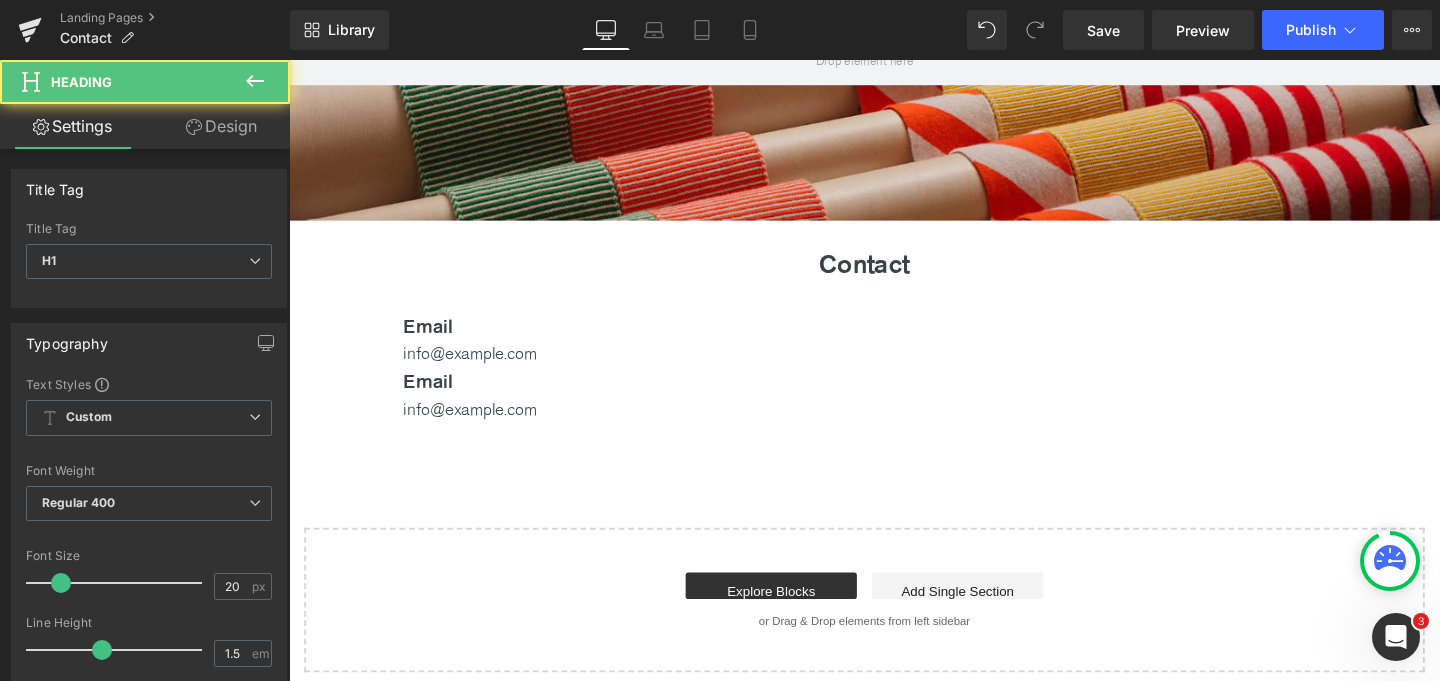 click on "Design" at bounding box center (221, 126) 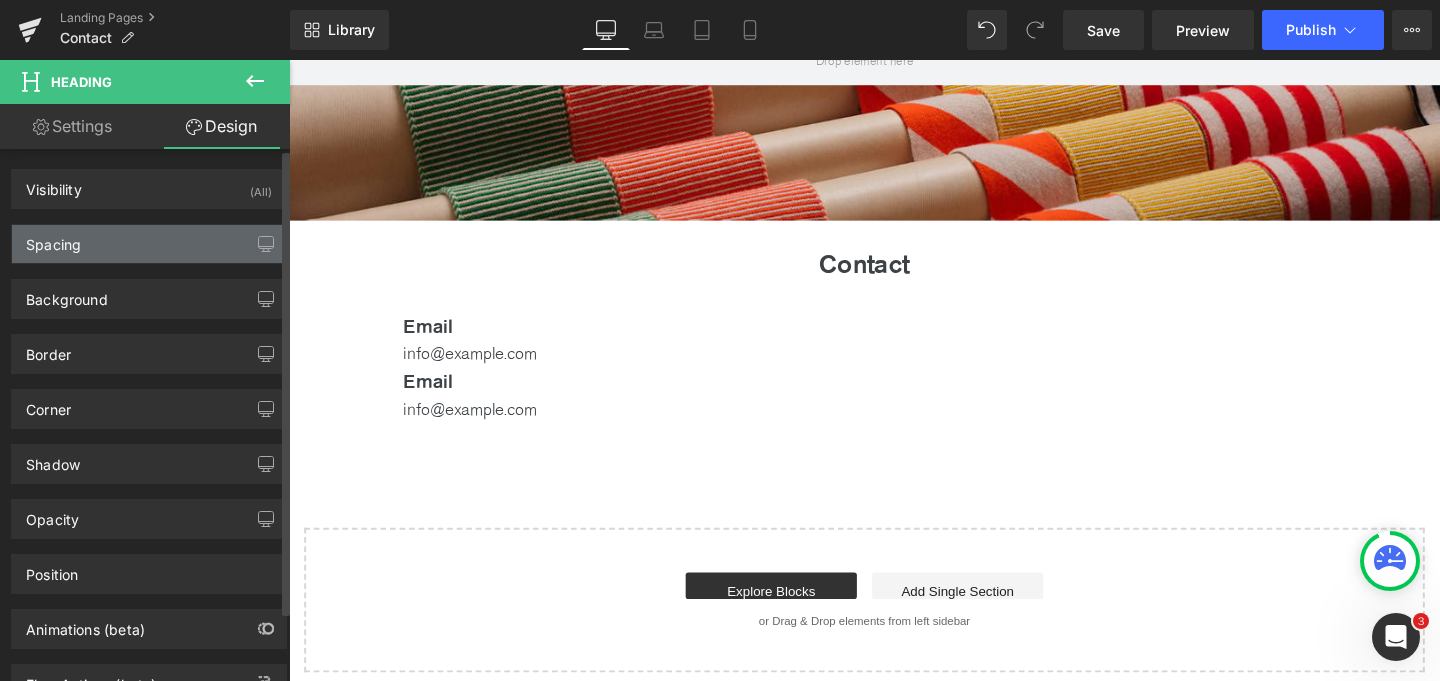 click on "Spacing" at bounding box center [149, 244] 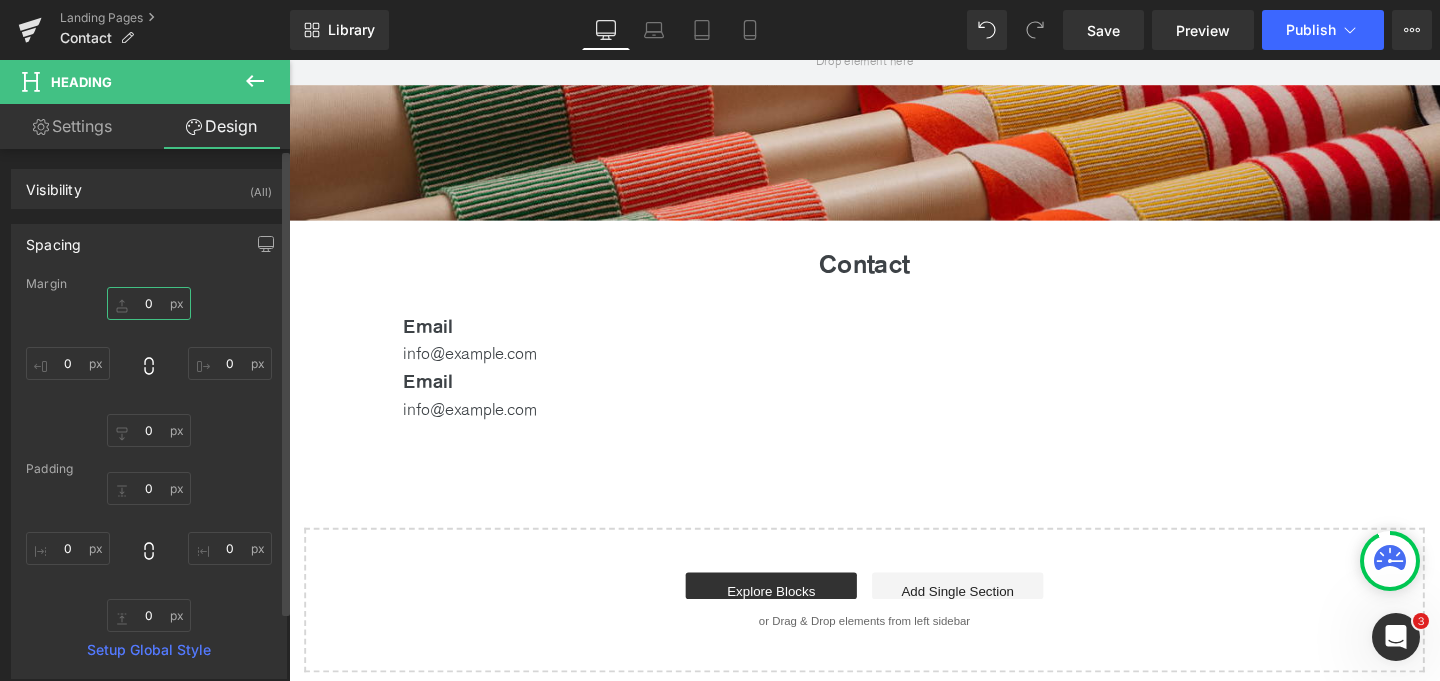 click on "0" at bounding box center [149, 303] 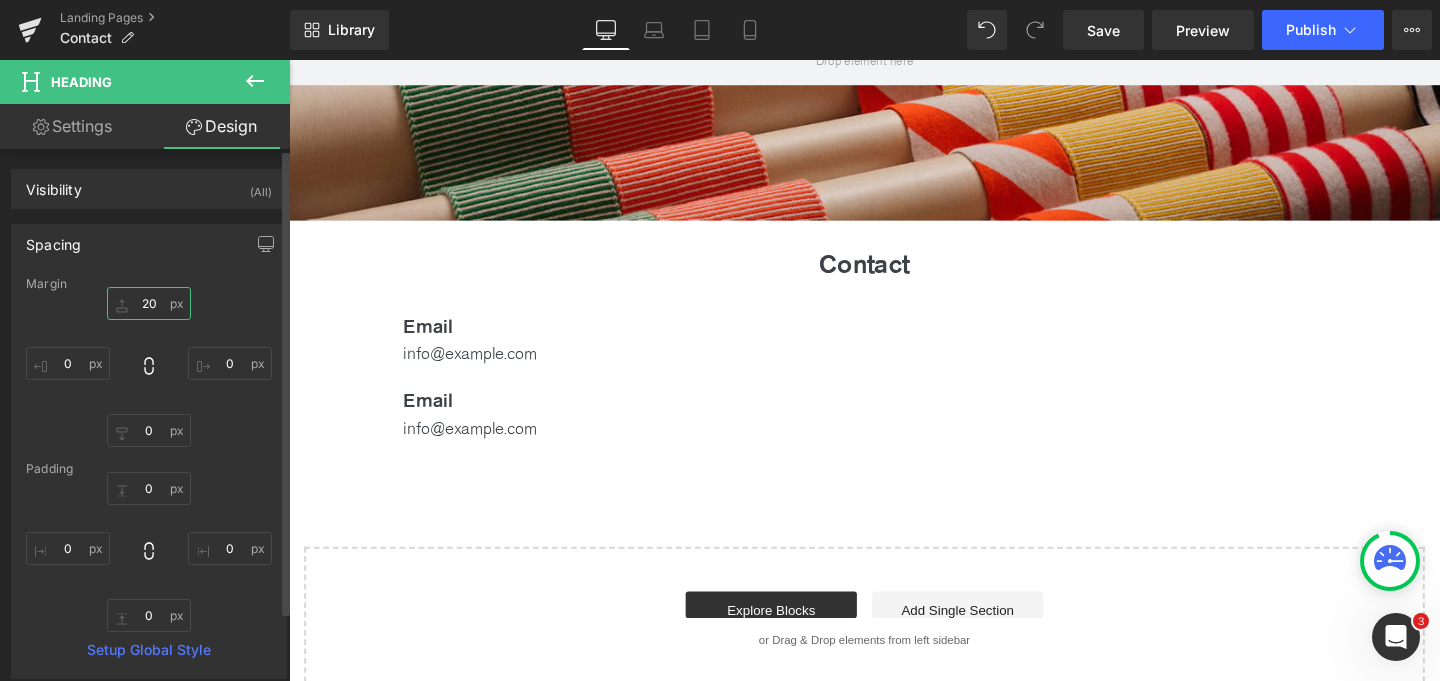 type on "2" 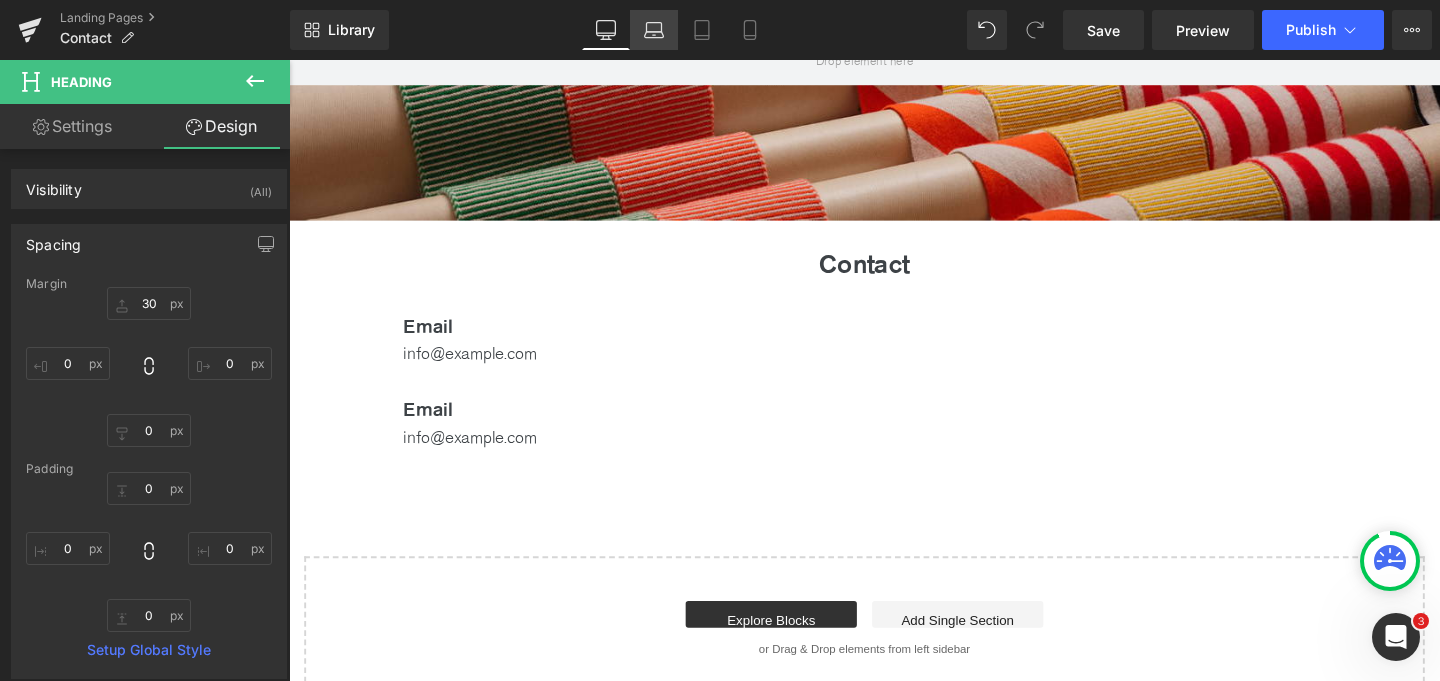 click 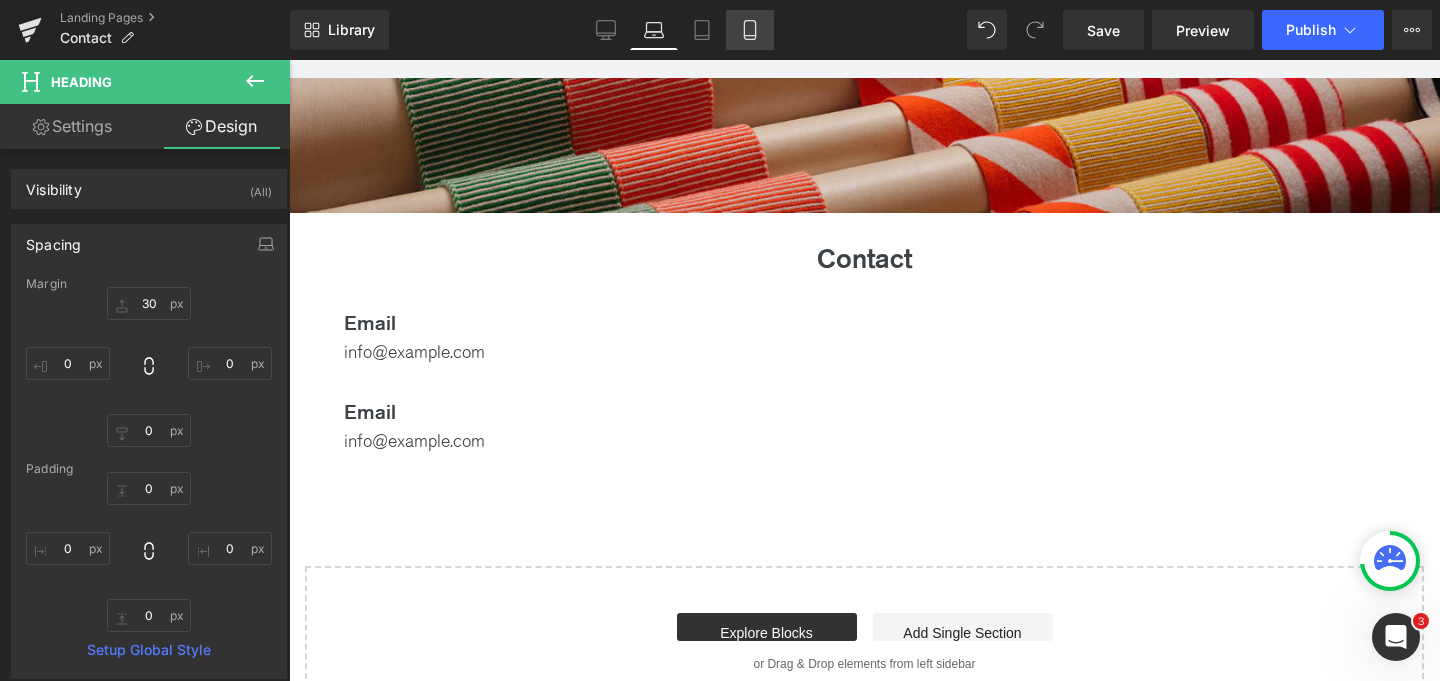 type on "30" 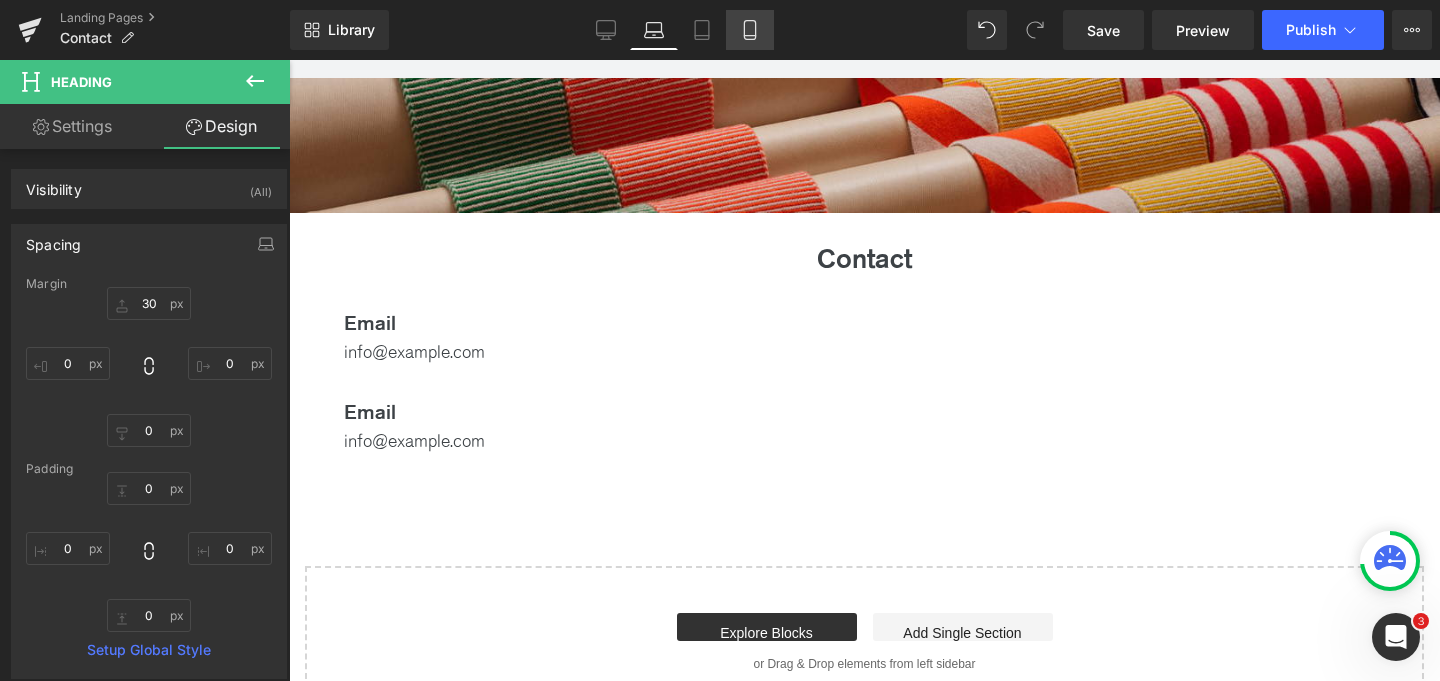 type on "0" 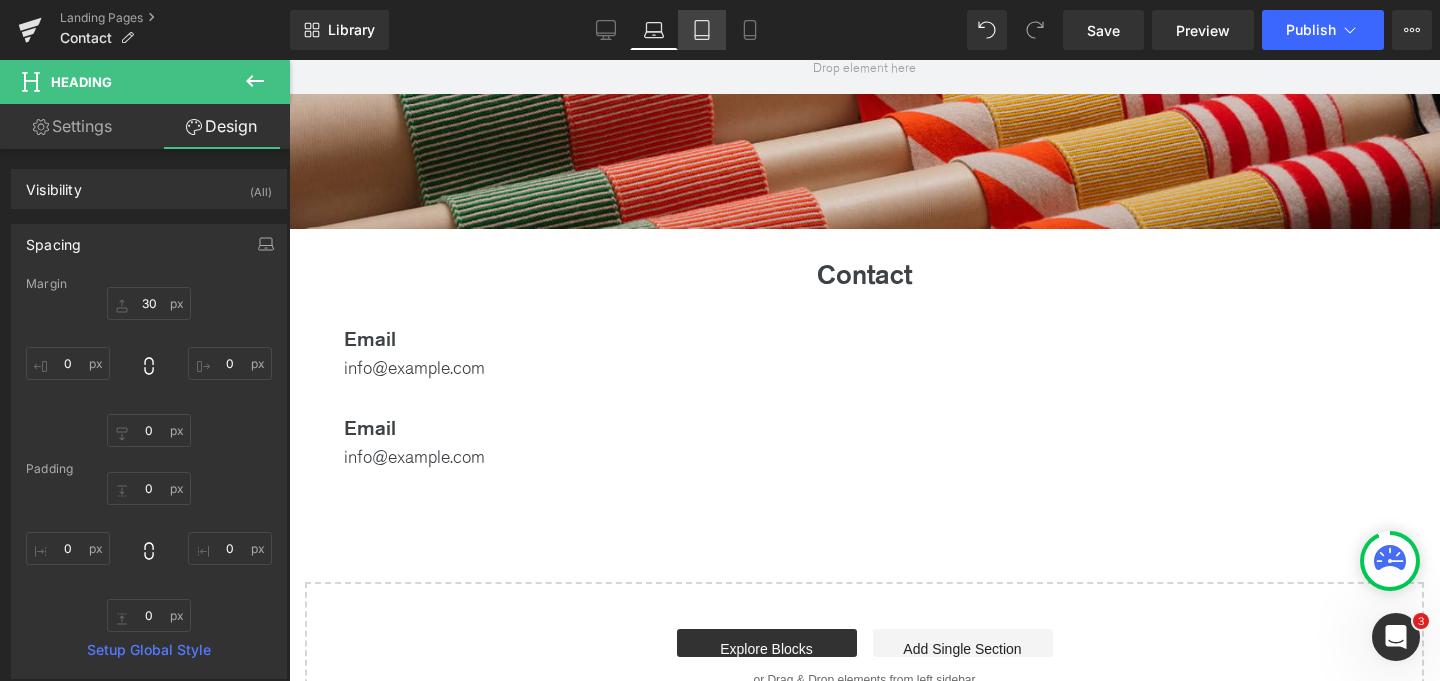 click on "Tablet" at bounding box center [702, 30] 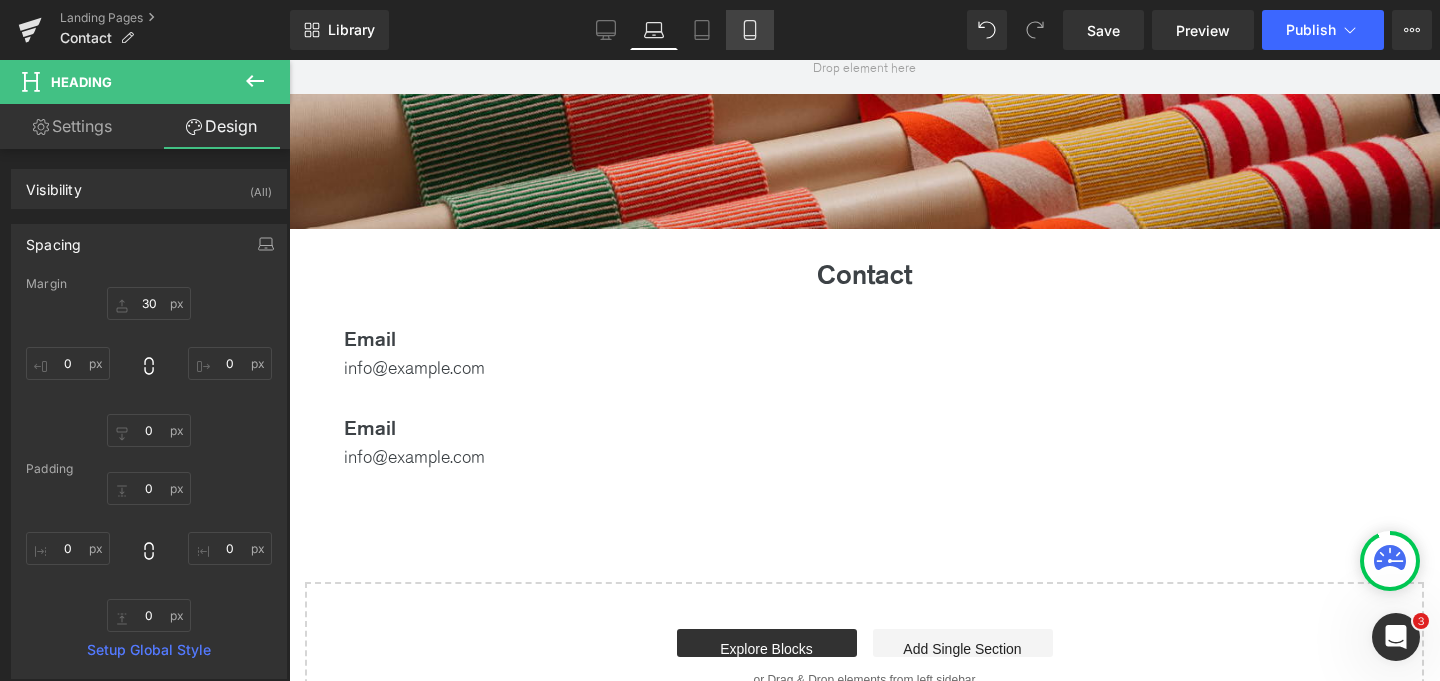 type on "30" 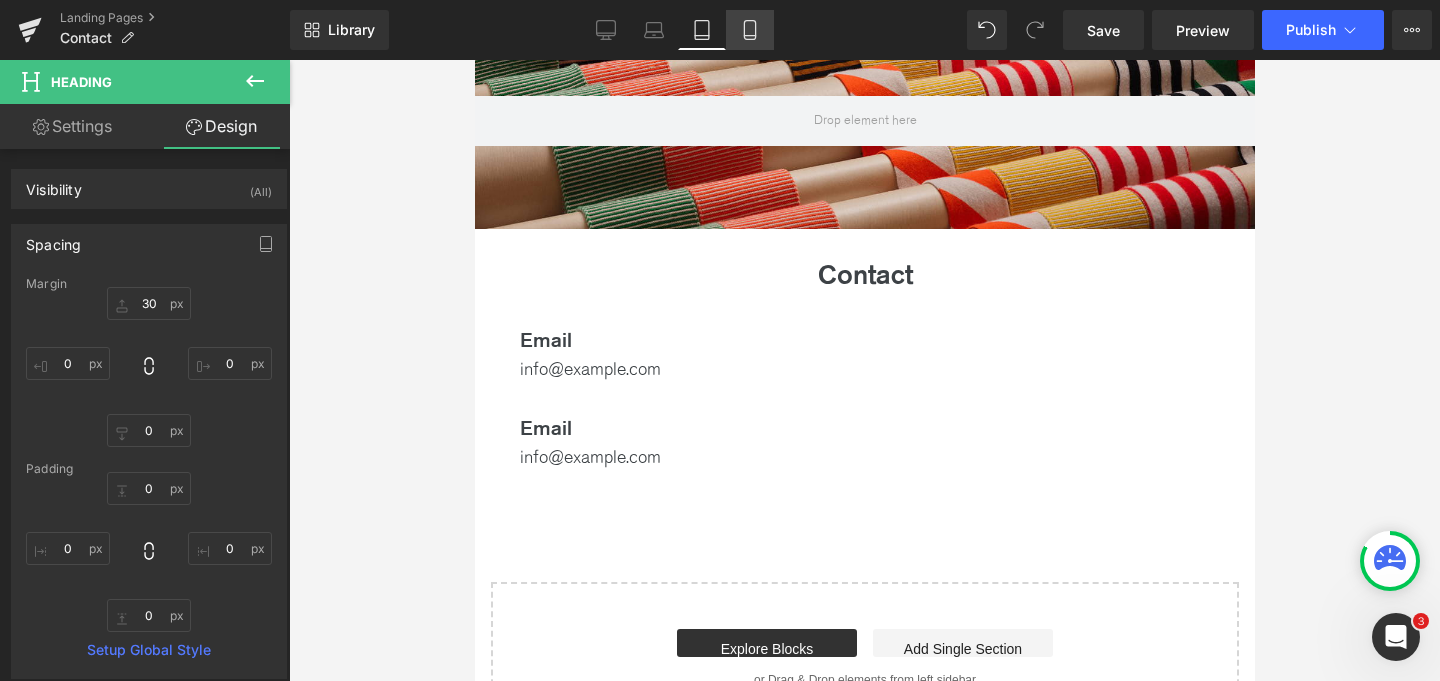 click 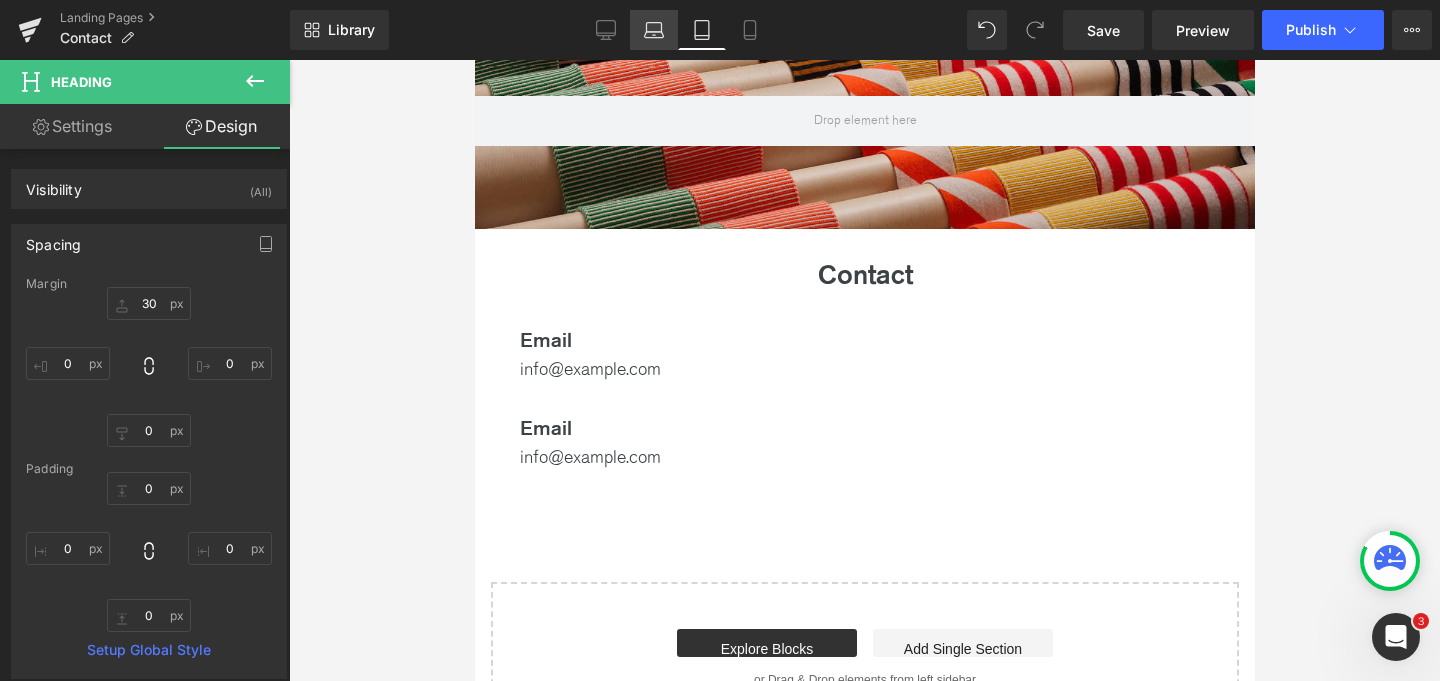 type on "30" 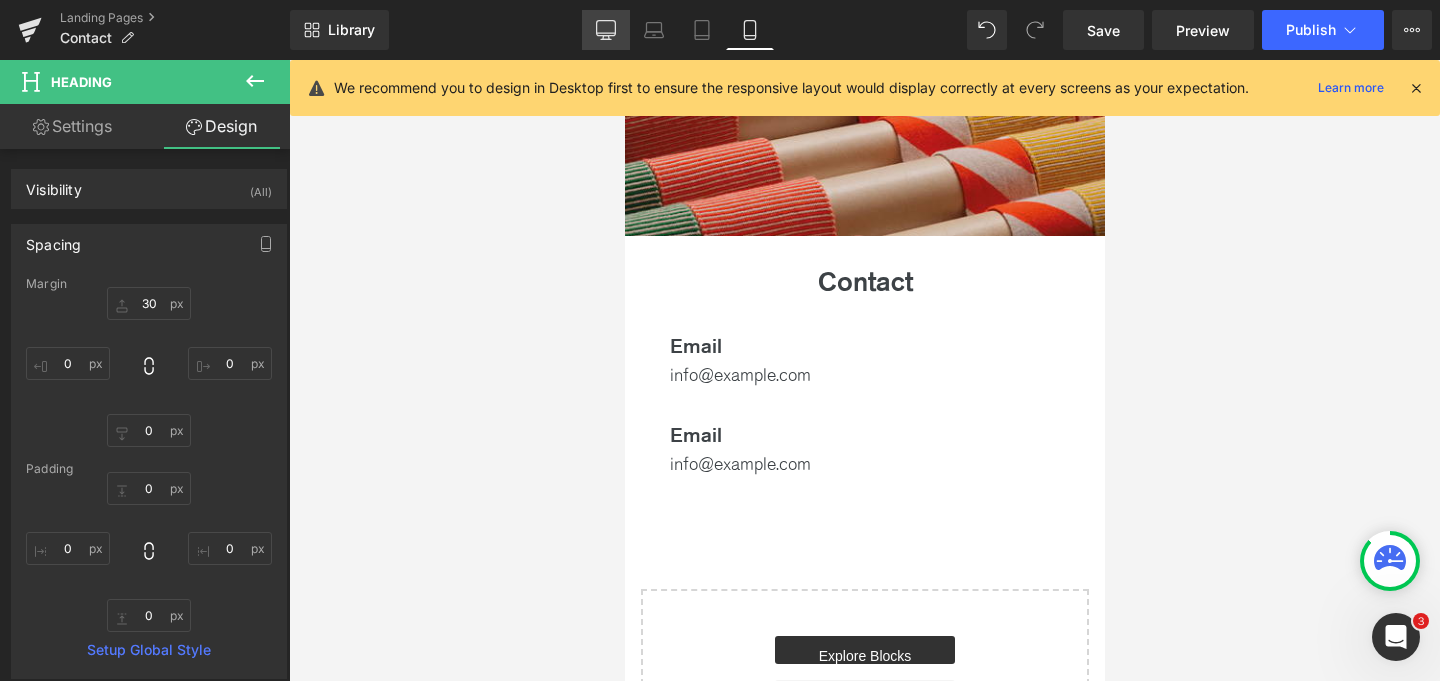 click 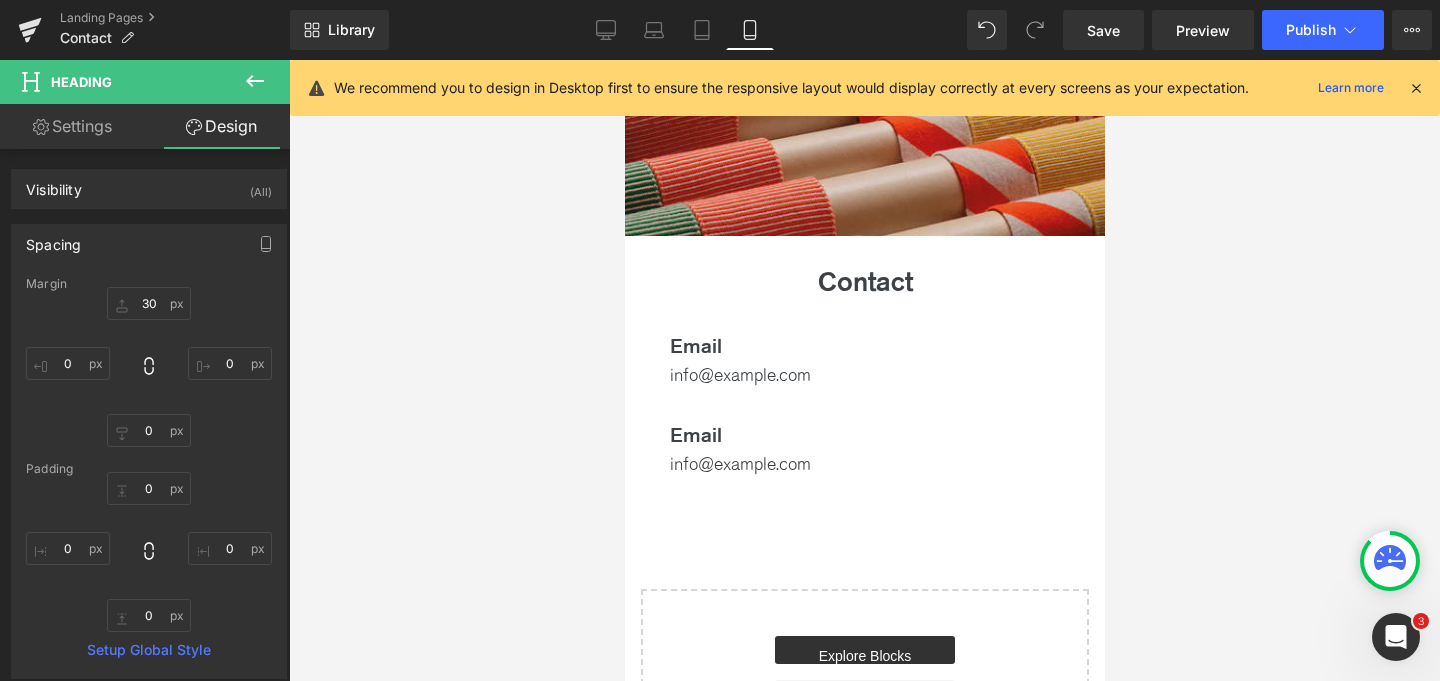 type on "30" 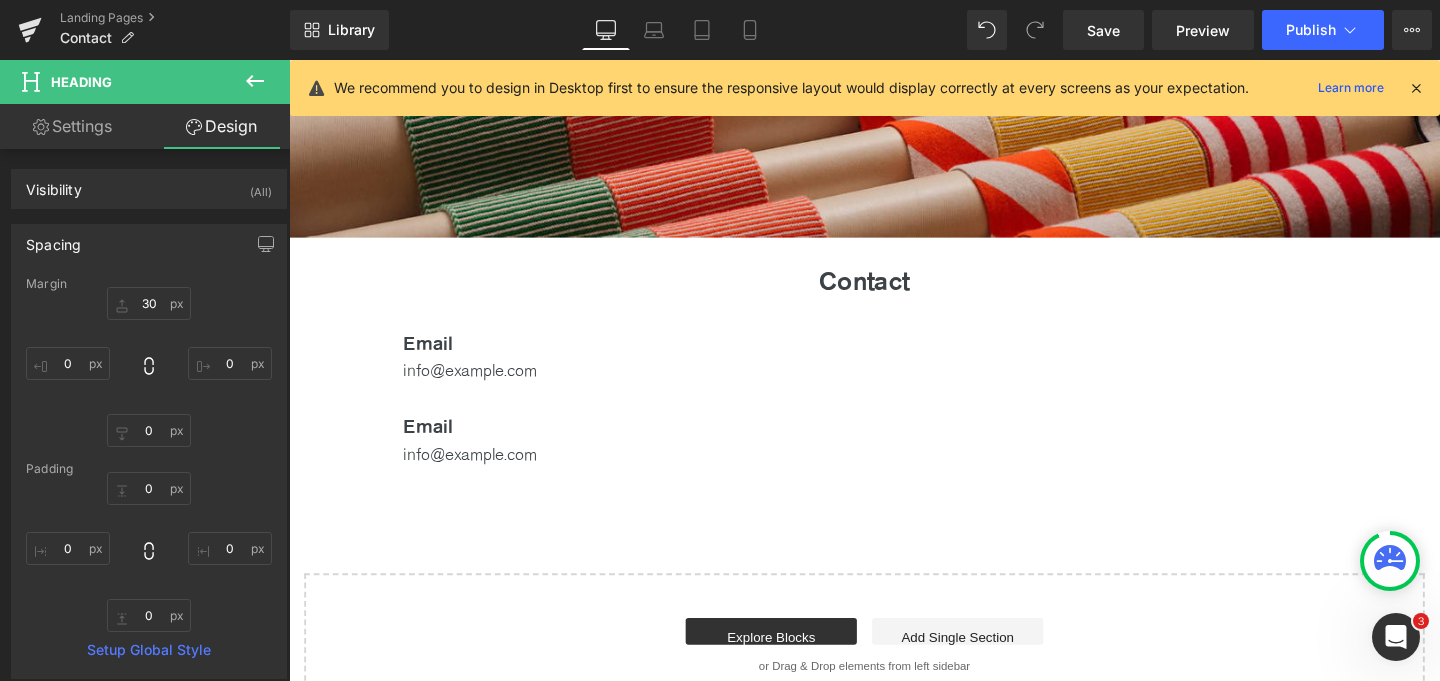 scroll, scrollTop: 272, scrollLeft: 0, axis: vertical 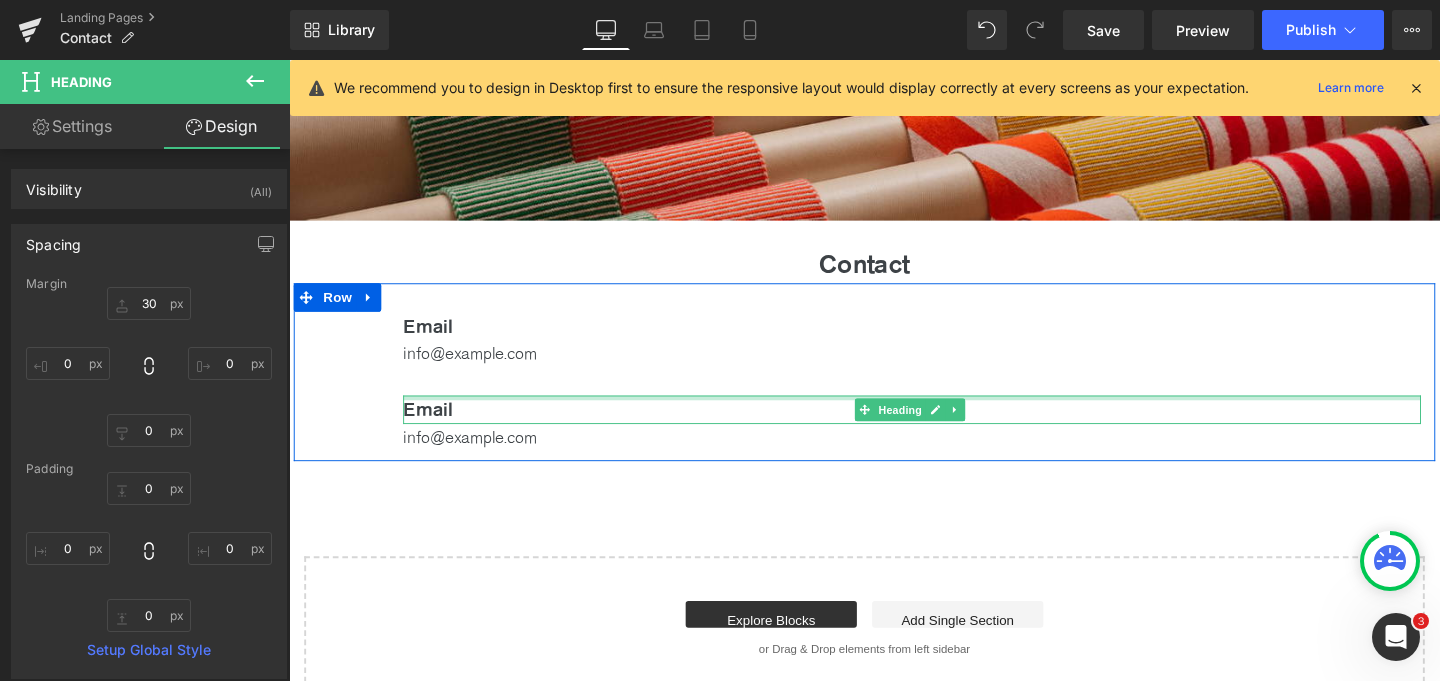 type on "0px" 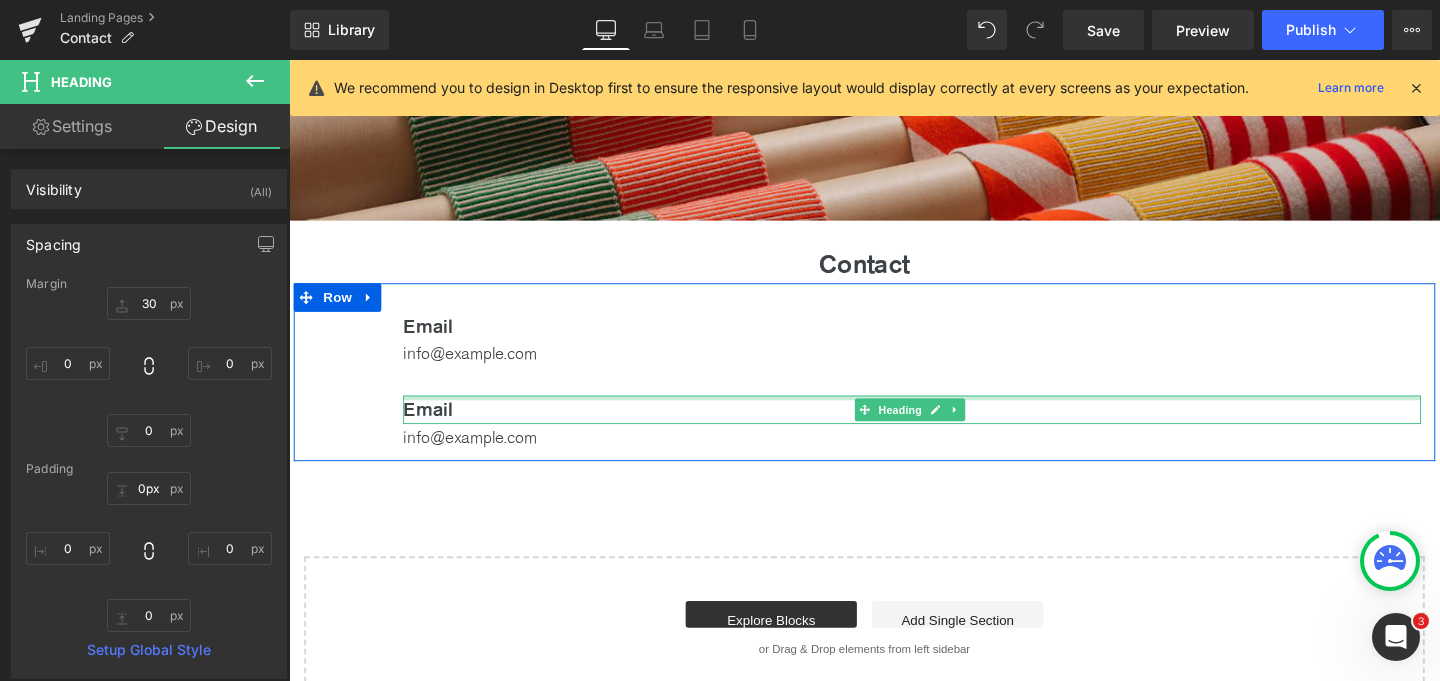 click on "Email Heading" at bounding box center [944, 428] 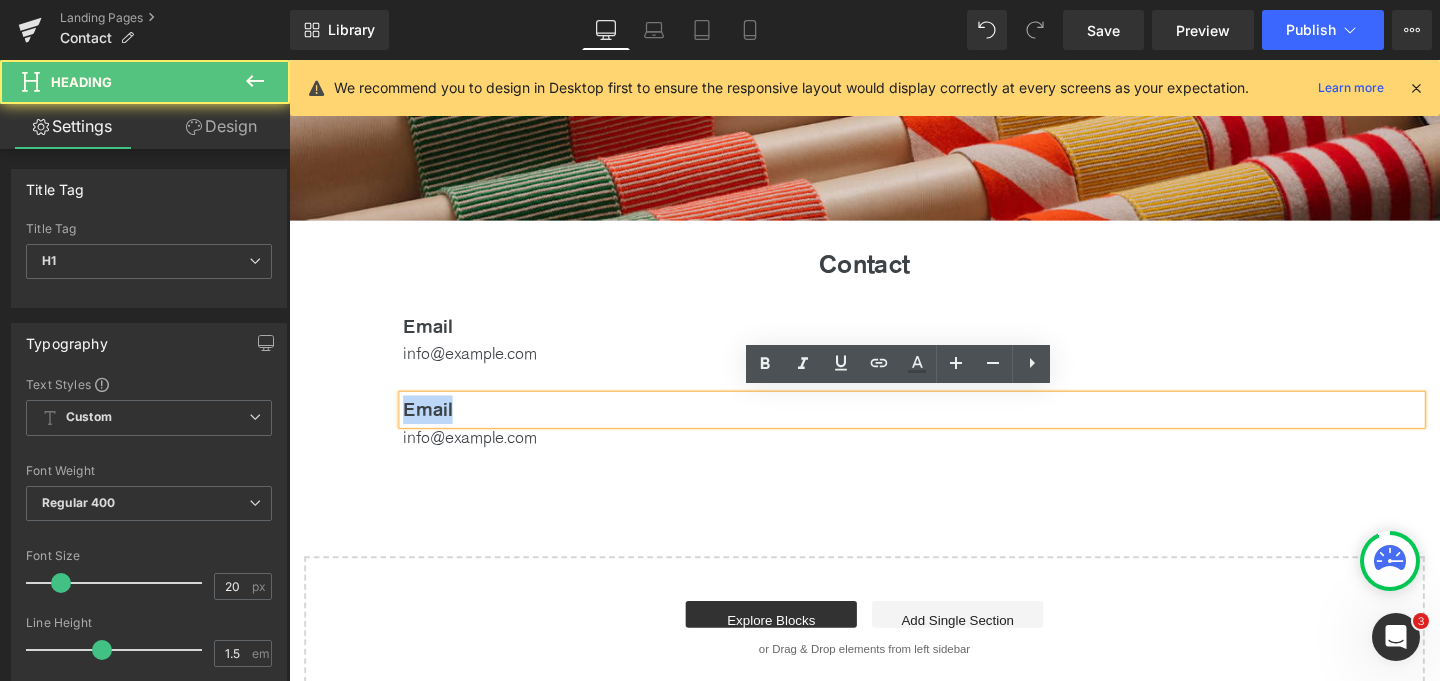click on "Email" at bounding box center (944, 428) 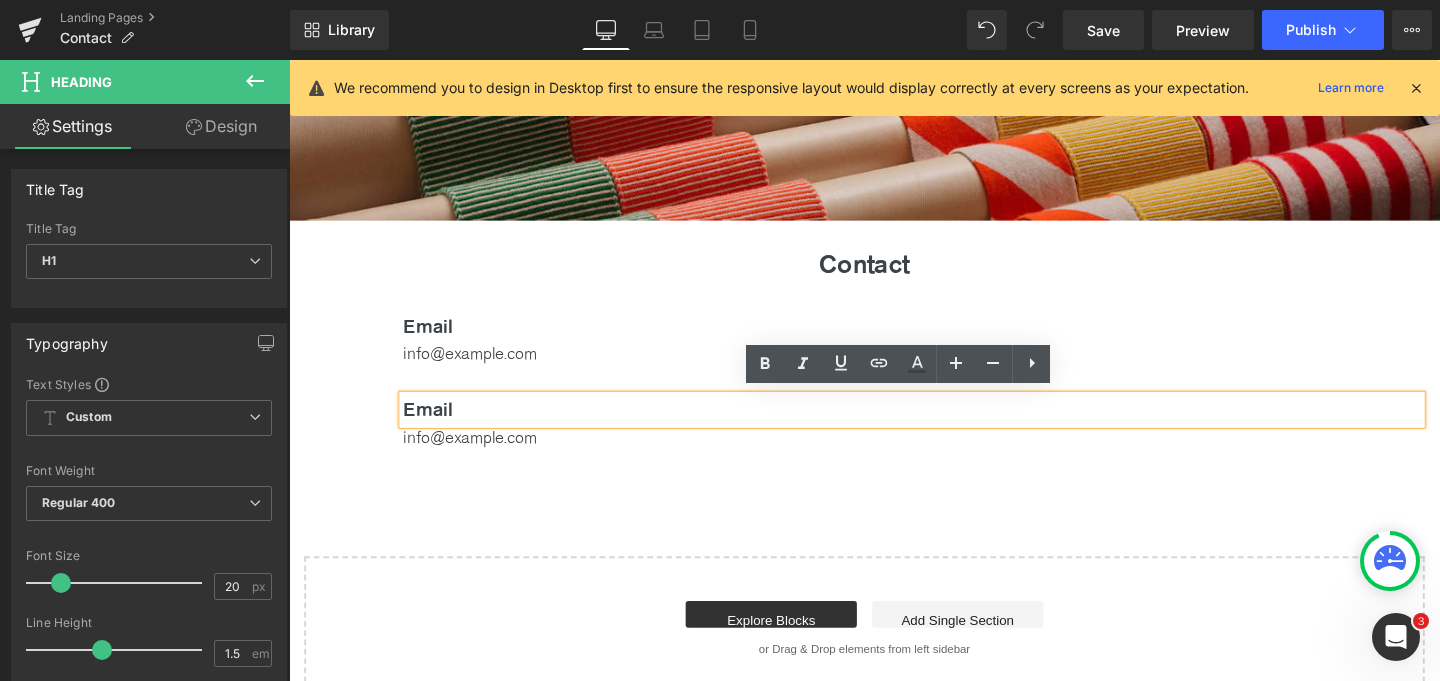 click on "Email" at bounding box center [944, 428] 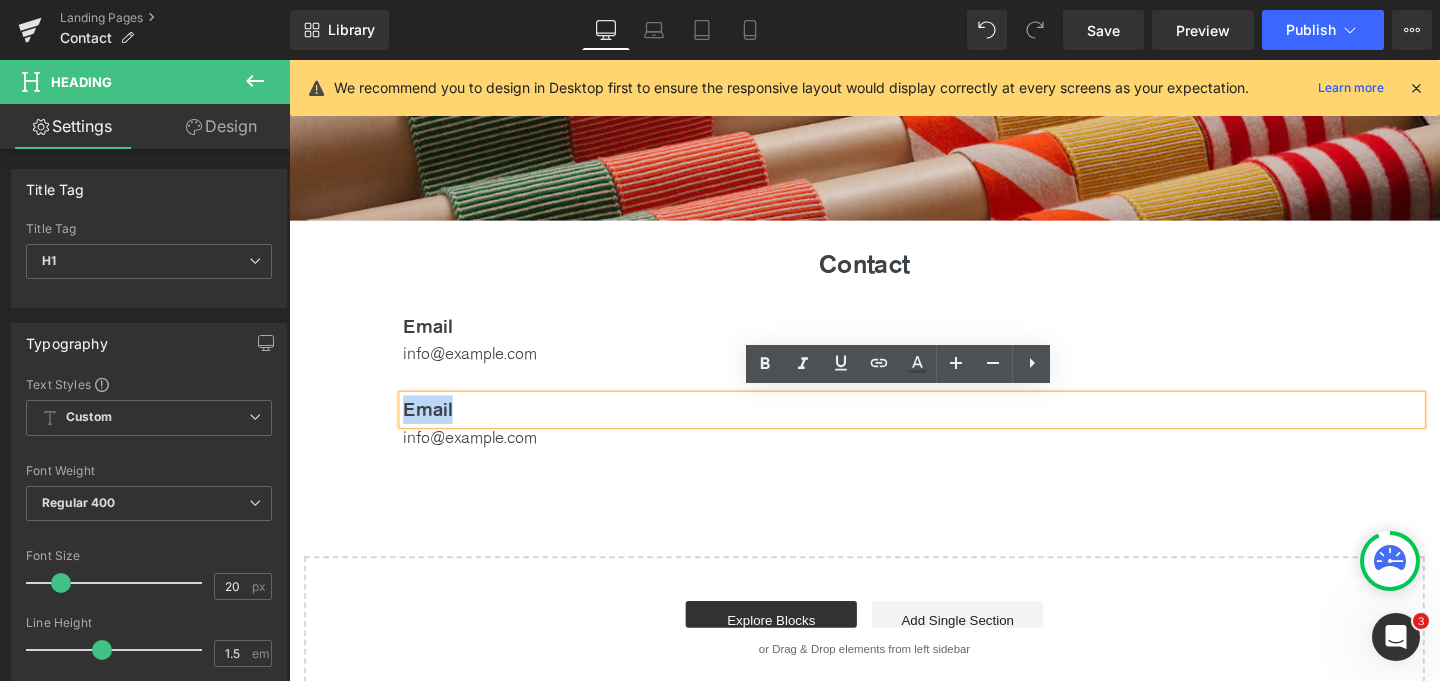 click on "Email" at bounding box center (944, 428) 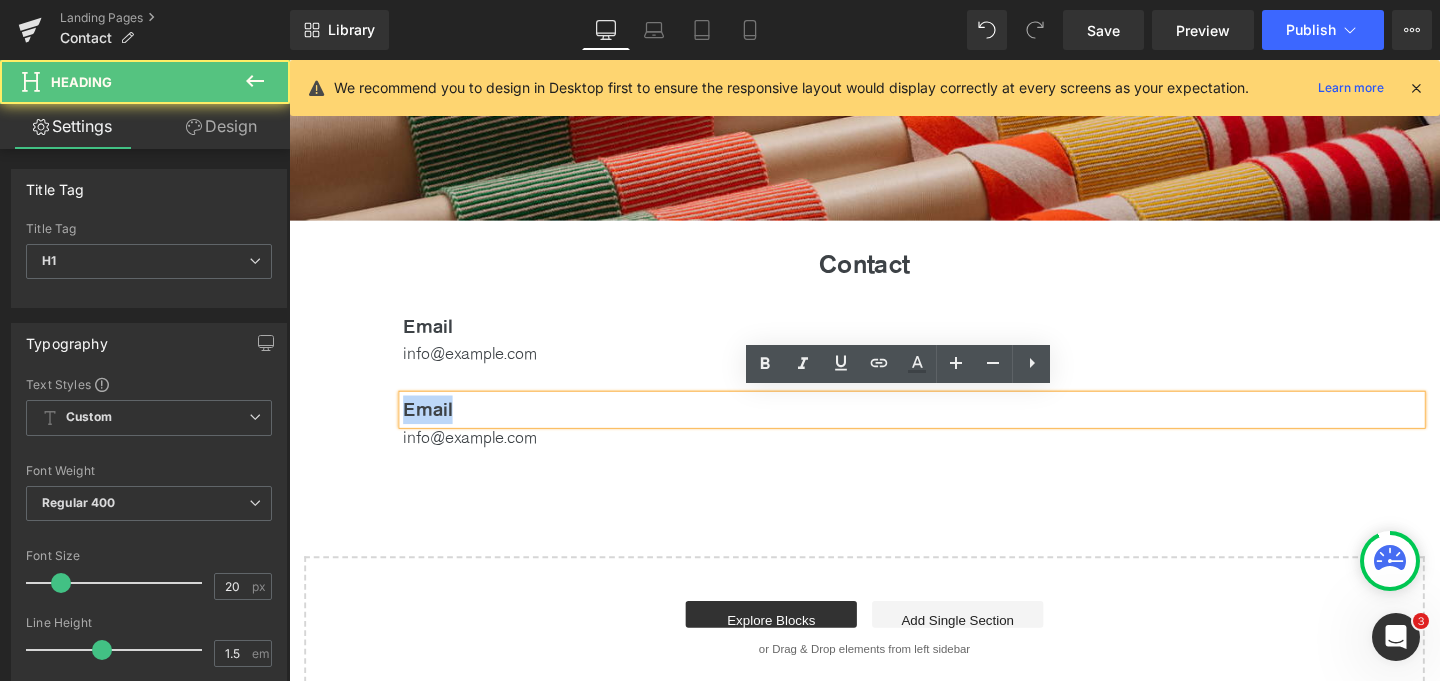 paste 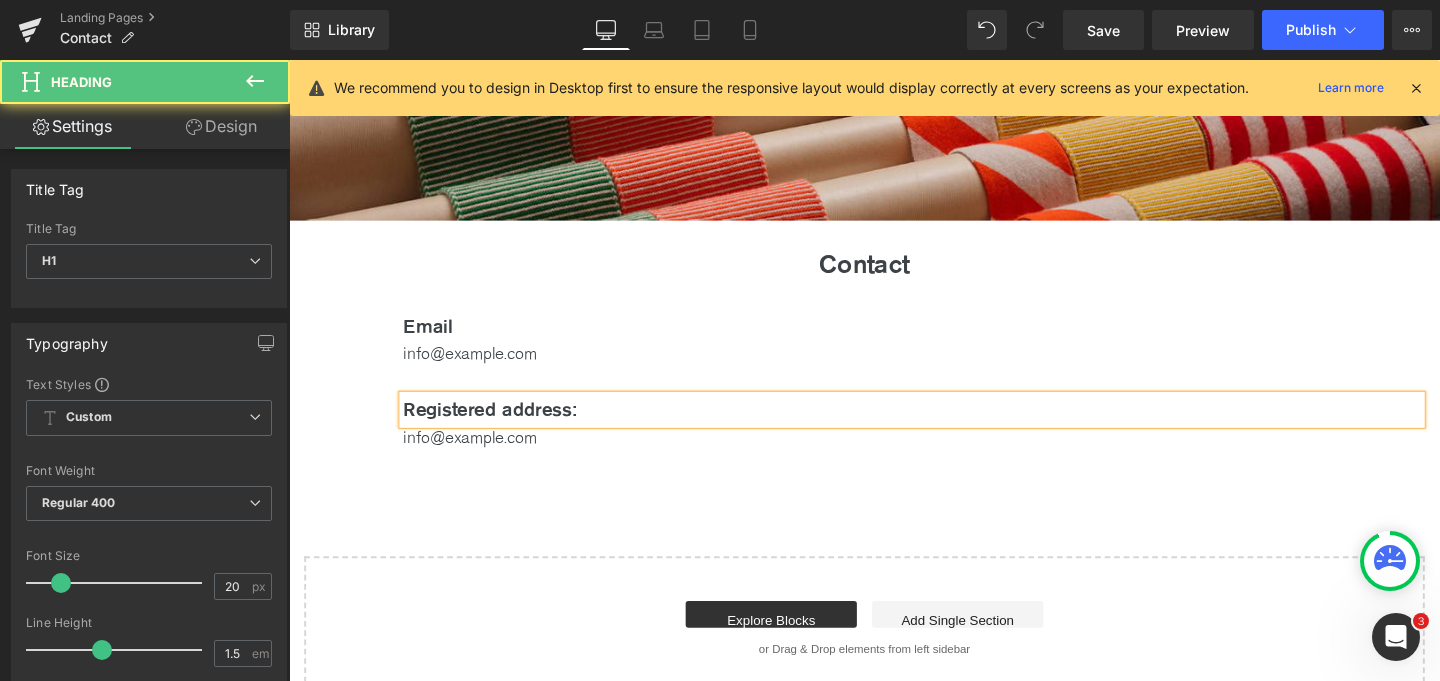 click on "Registered address:" at bounding box center (944, 428) 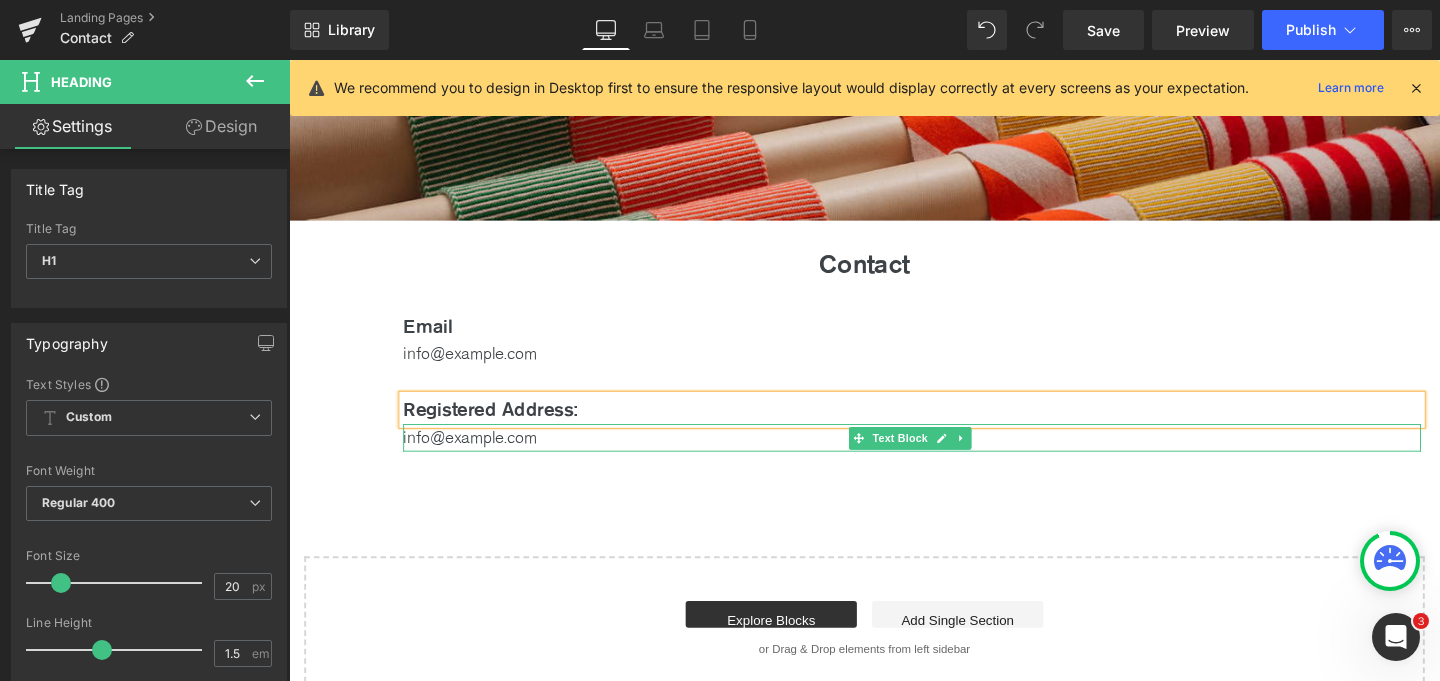 click on "info@example.com" at bounding box center (944, 457) 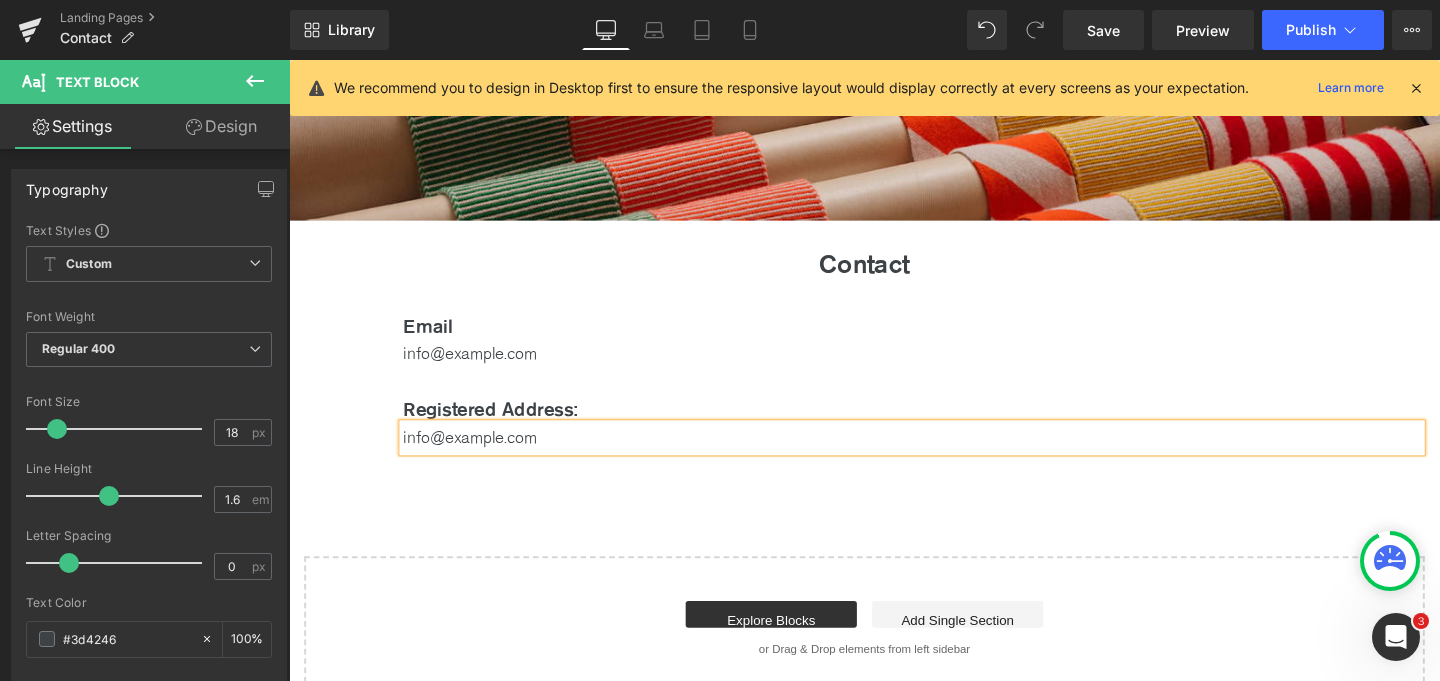 paste 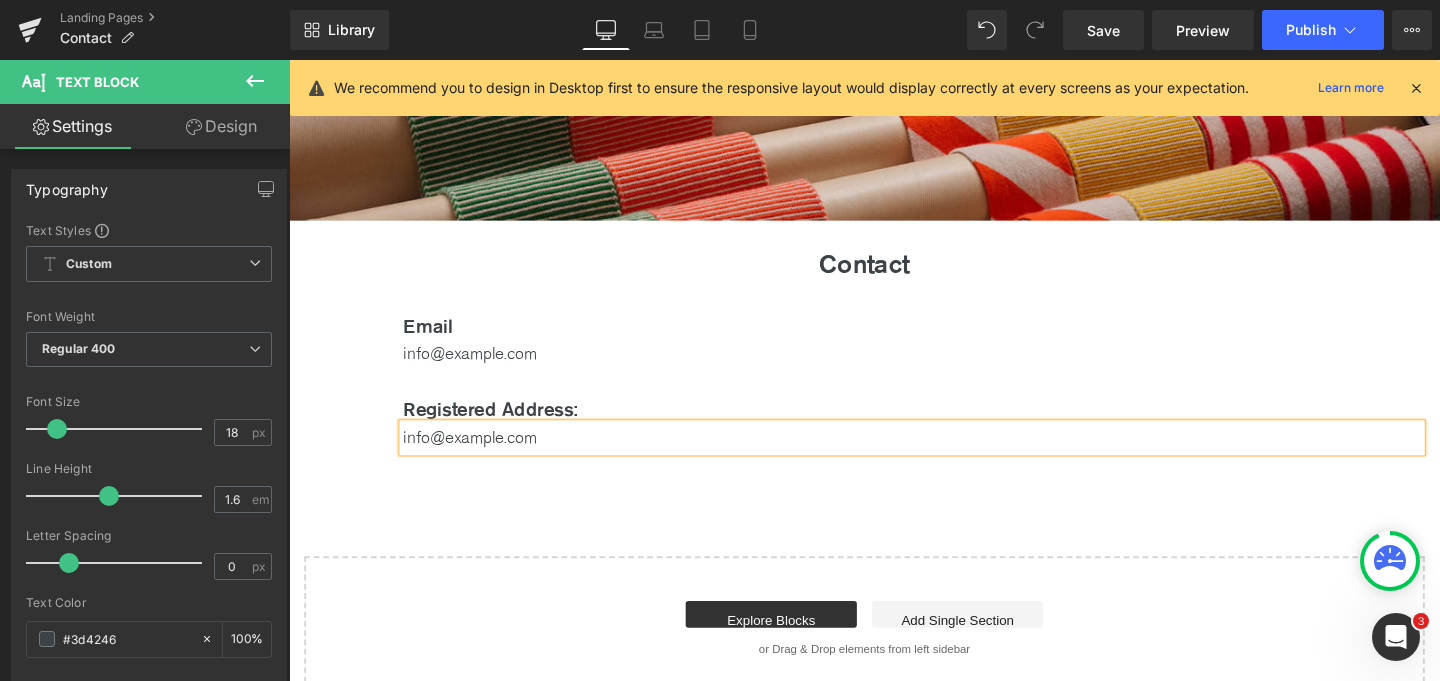 type 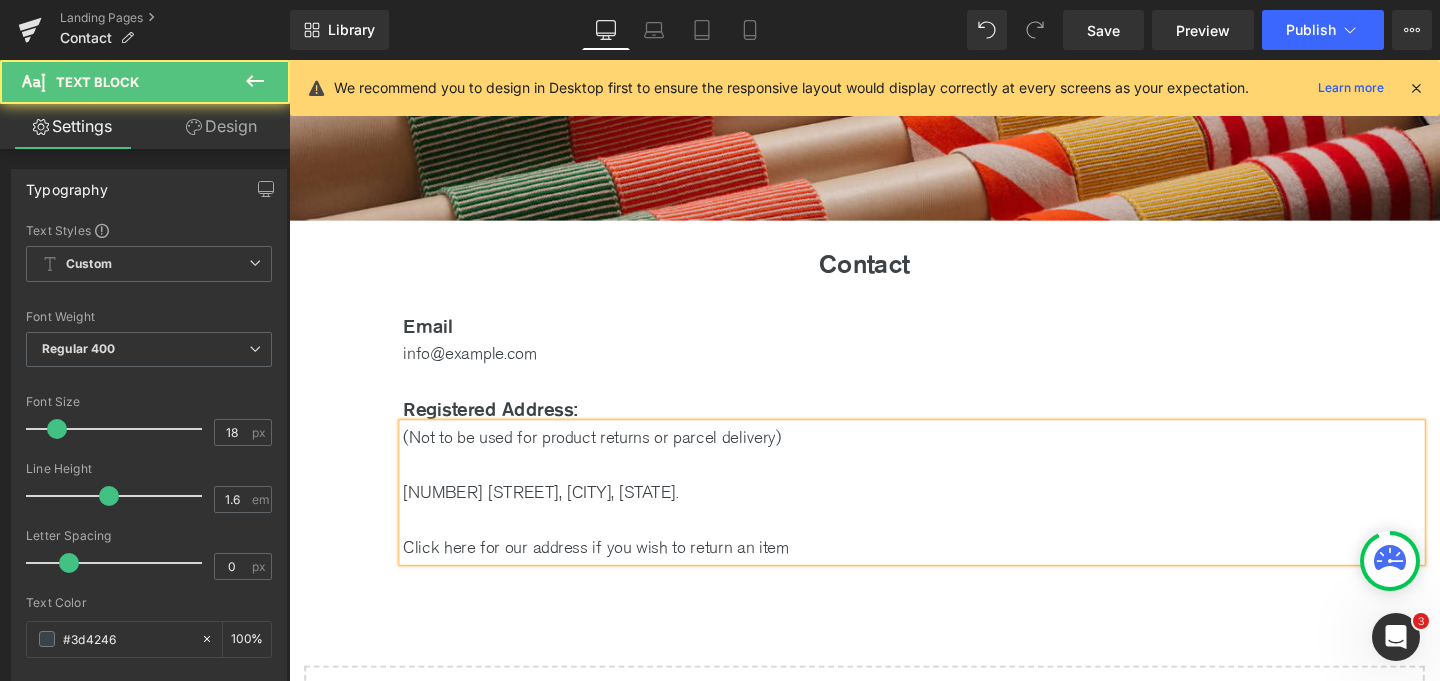 click at bounding box center (944, 486) 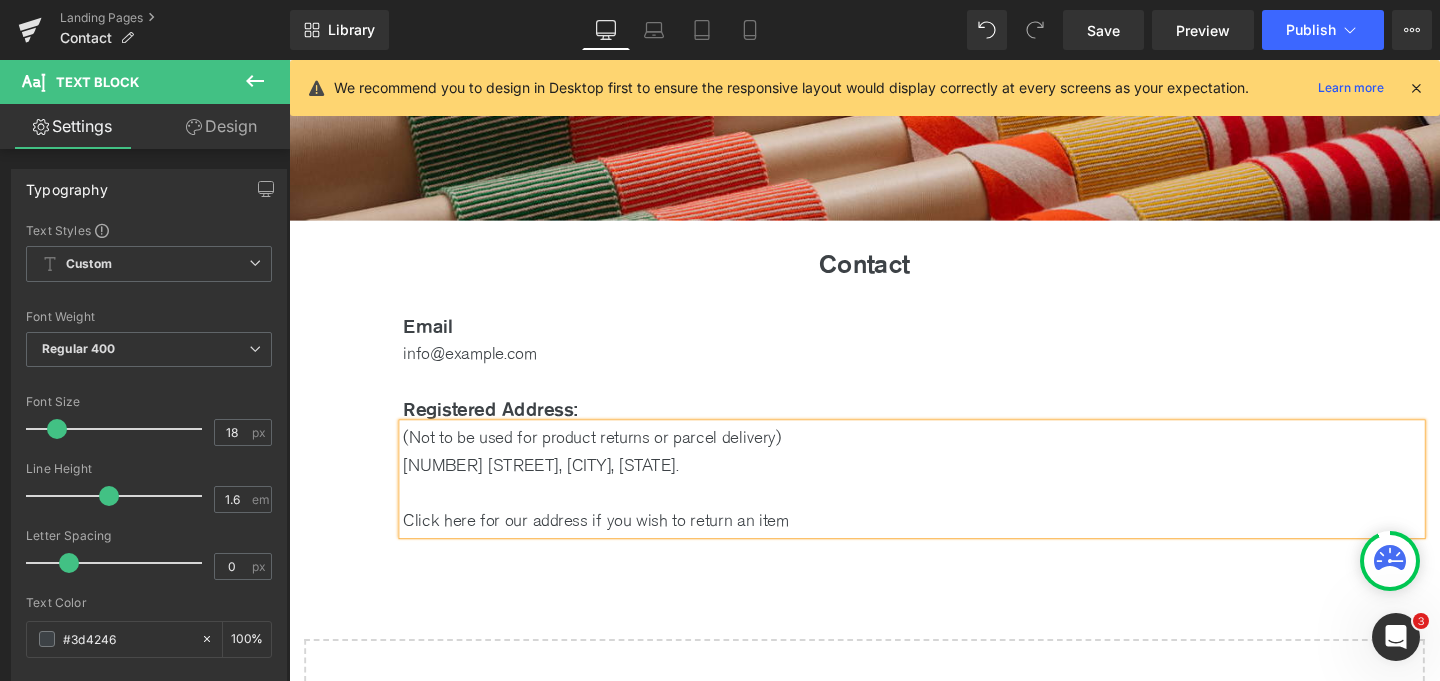 click at bounding box center (944, 515) 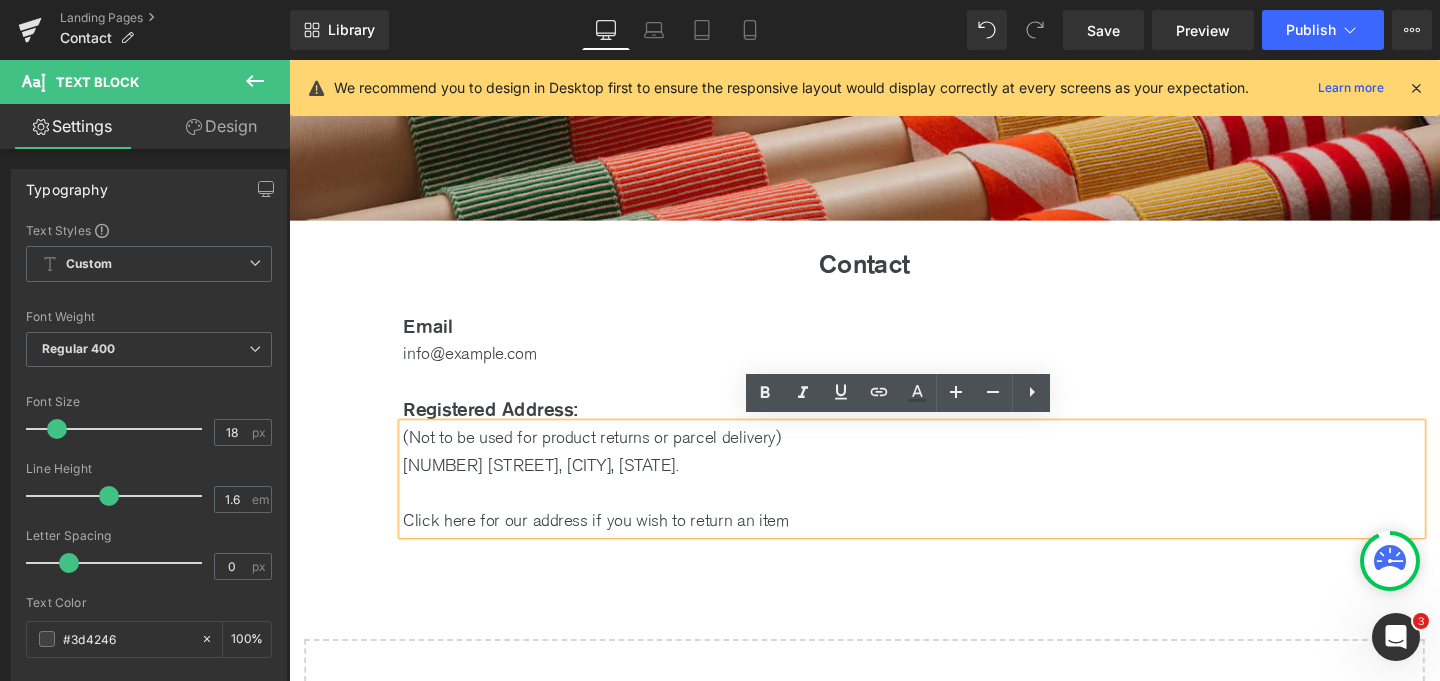 click on "(Not to be used for product returns or parcel delivery)" at bounding box center [944, 457] 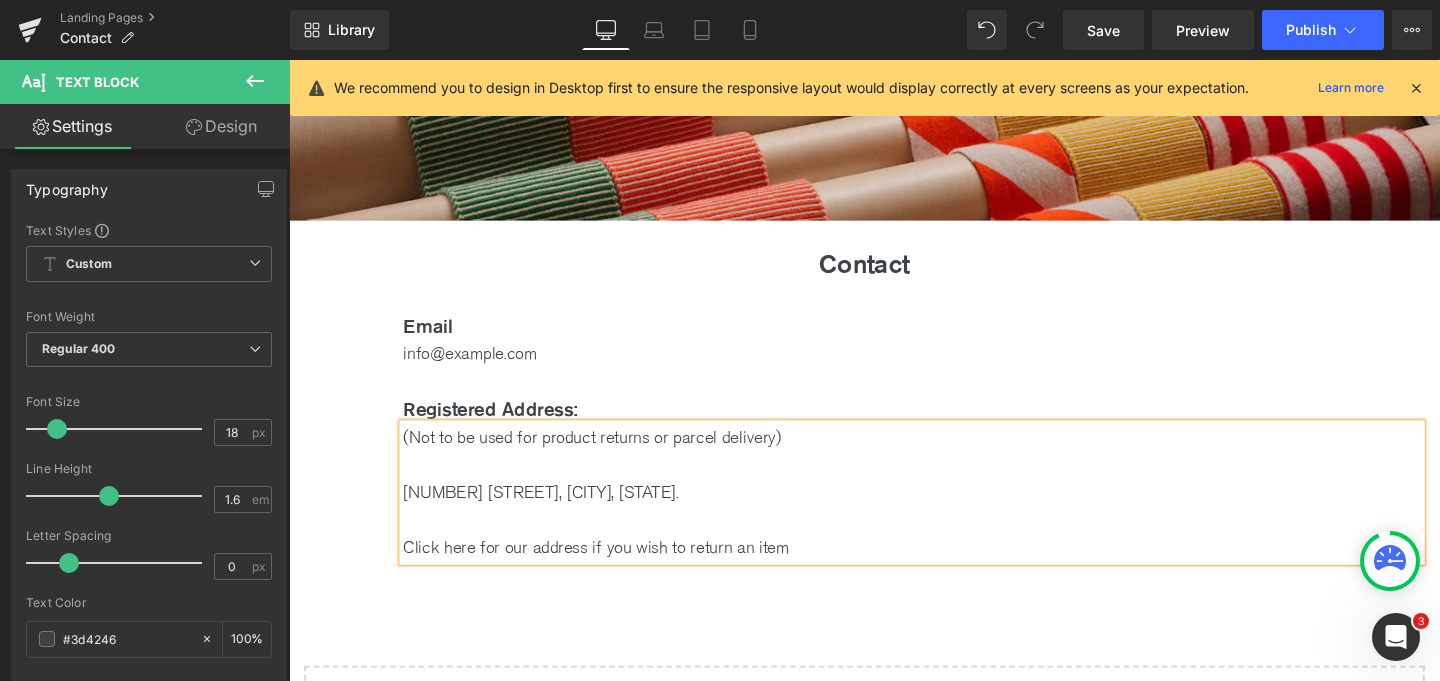 click on "Hero Banner
Hero Banner         Text Block         Contact Heading         Email Heading         info@example.com Text Block         Registered Address: Heading         (Not to be used for product returns or parcel delivery) [NUMBER] [STREET], [CITY], [STATE]. Click here for our address if you wish to return an item Text Block         Row
Select your layout" at bounding box center [894, 401] 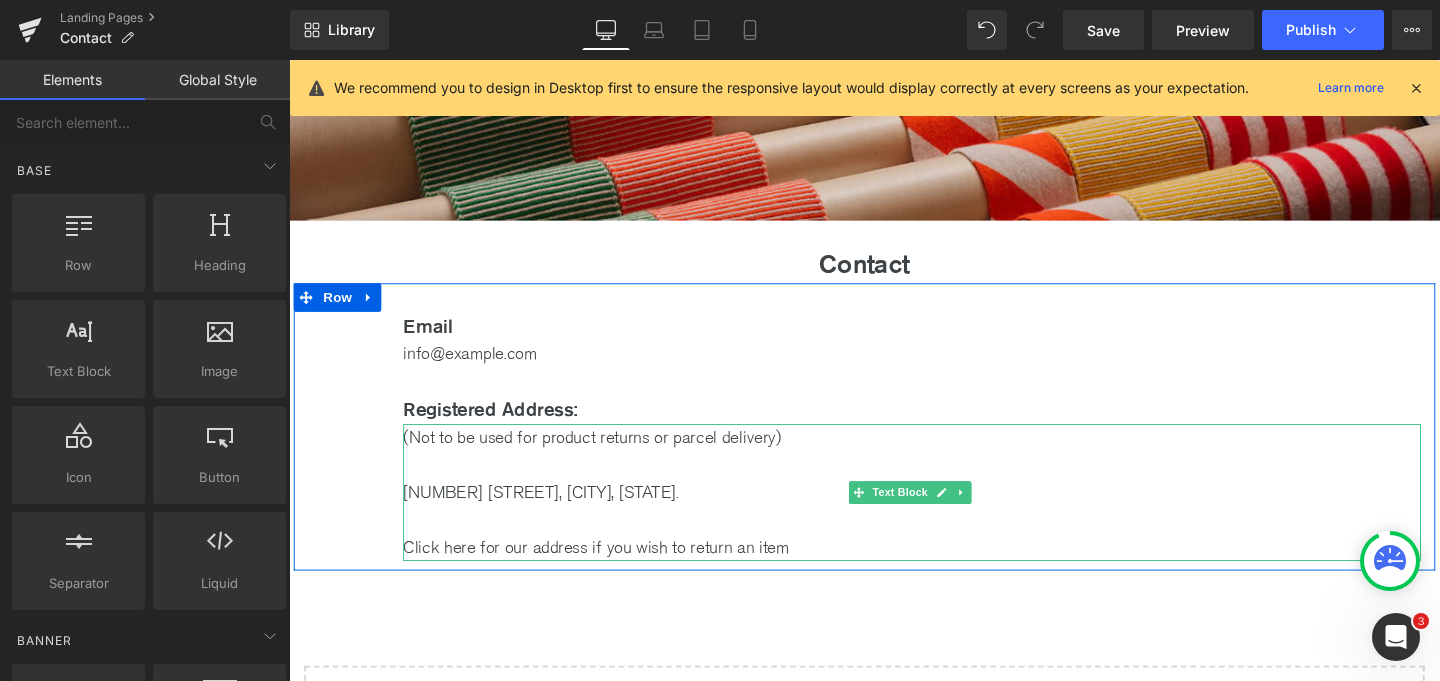 click at bounding box center [944, 486] 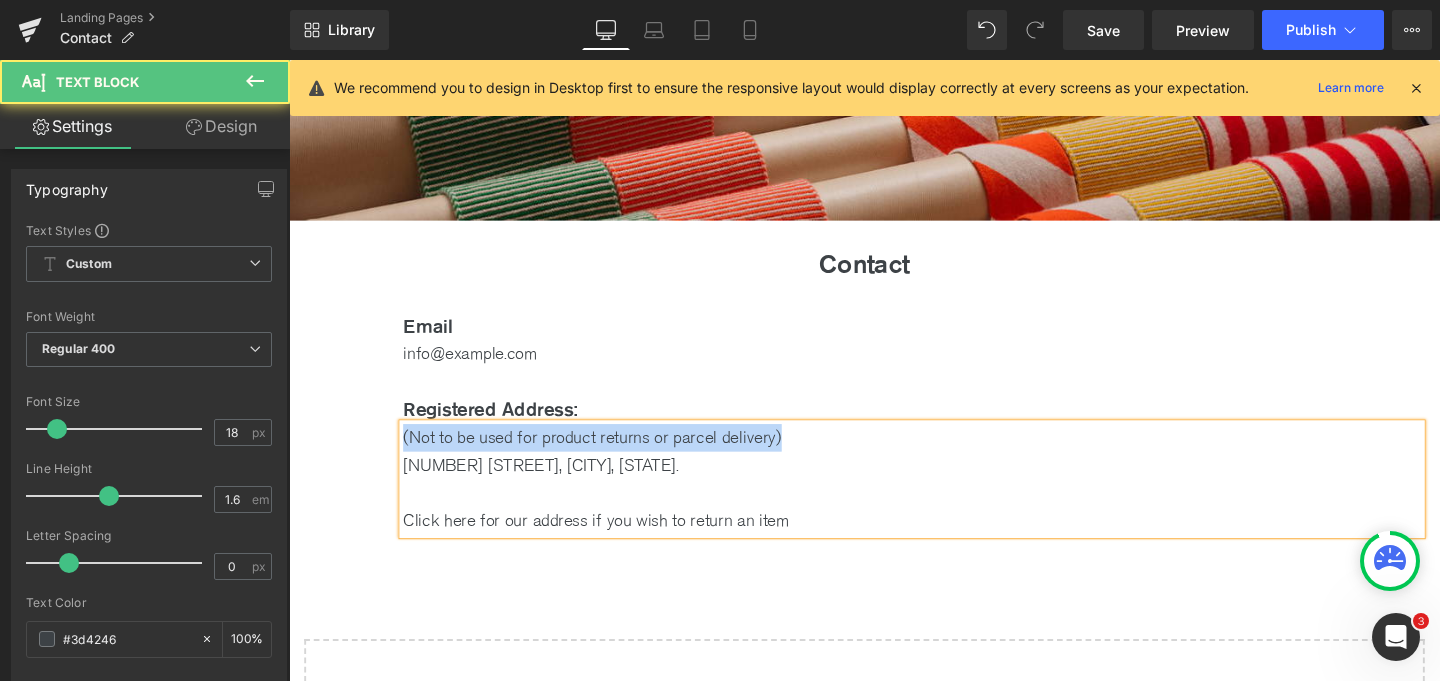 drag, startPoint x: 811, startPoint y: 449, endPoint x: 193, endPoint y: 449, distance: 618 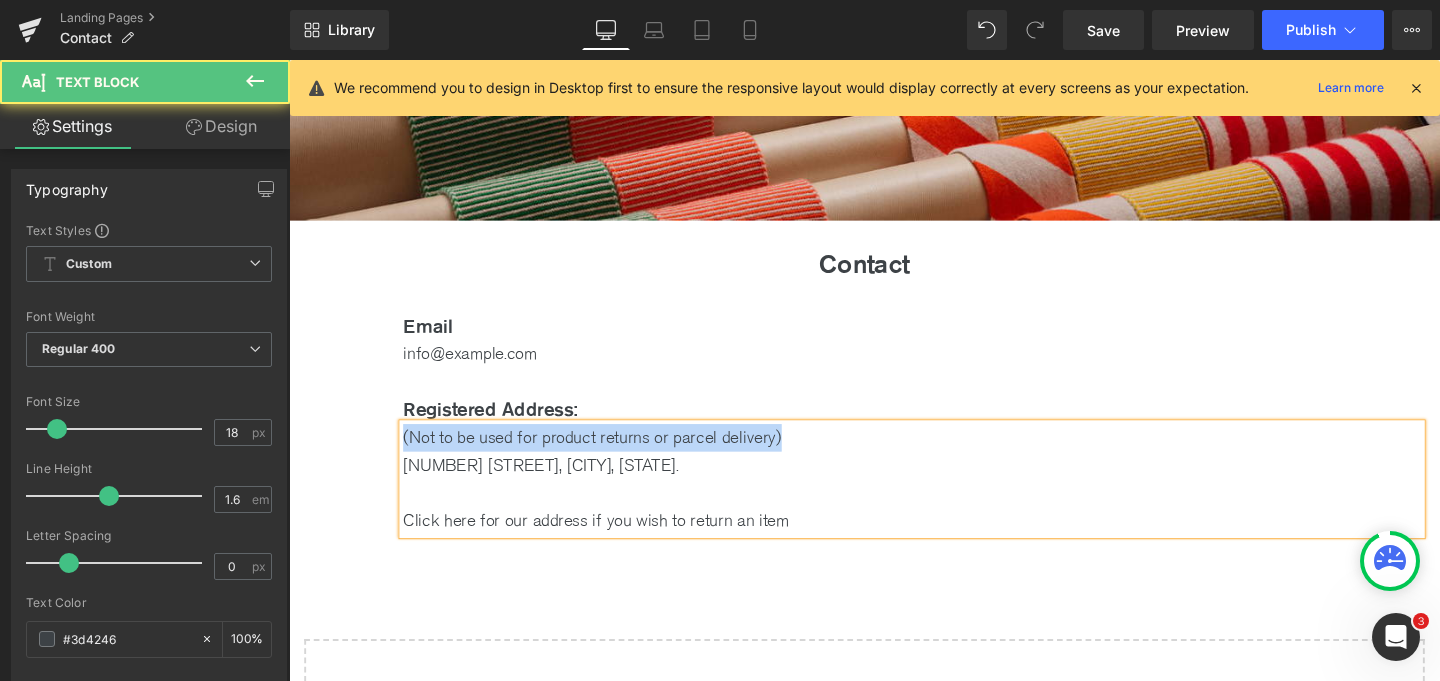click on "×
Are you at the right place ?
Please go to [vistitor_country] store
Visit Site
×
Are you at the right place ?" at bounding box center [894, 543] 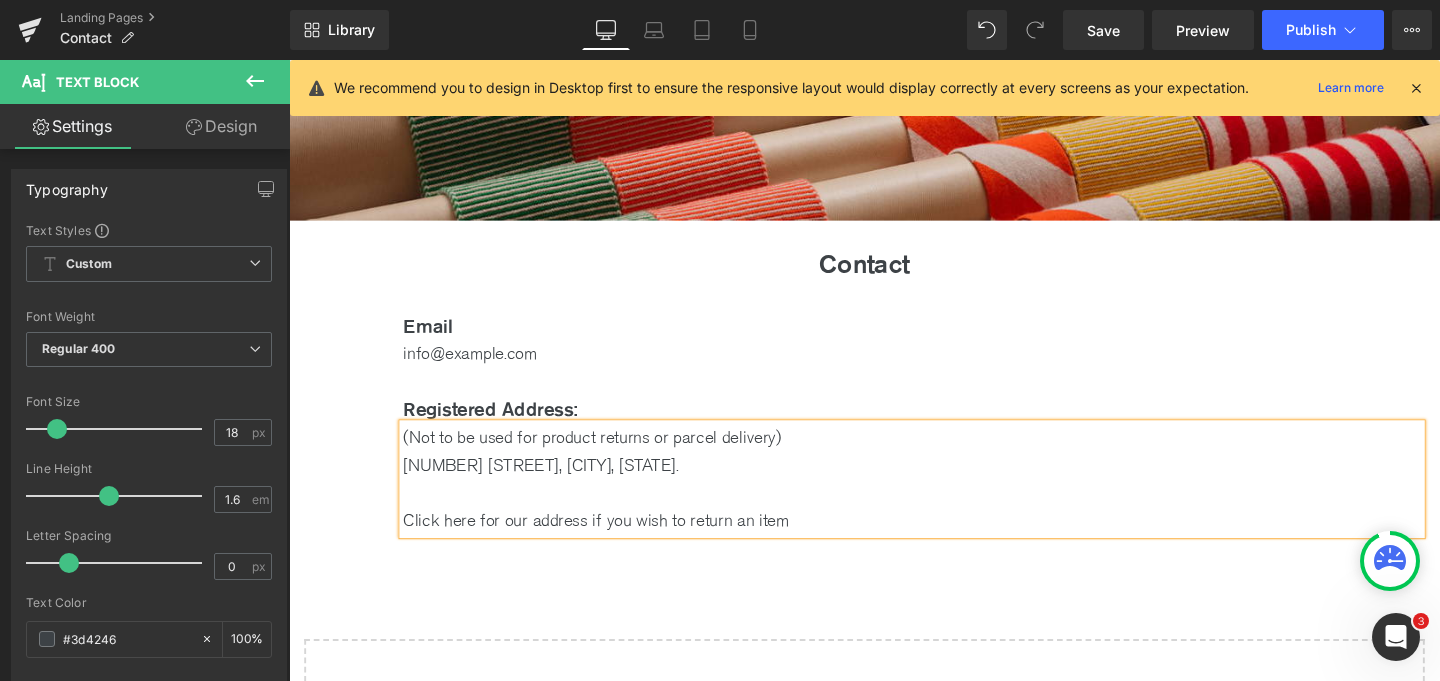 click on "(Not to be used for product returns or parcel delivery)" at bounding box center [944, 457] 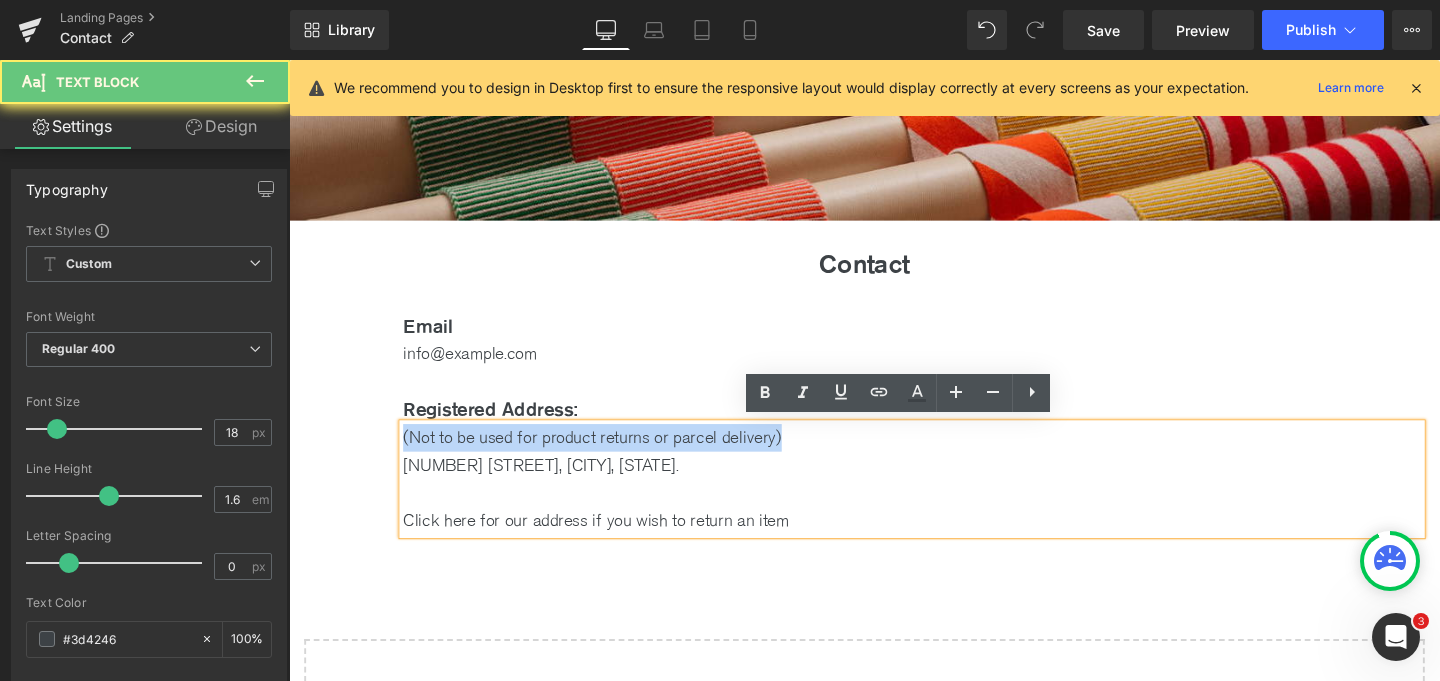 drag, startPoint x: 817, startPoint y: 455, endPoint x: 389, endPoint y: 453, distance: 428.00467 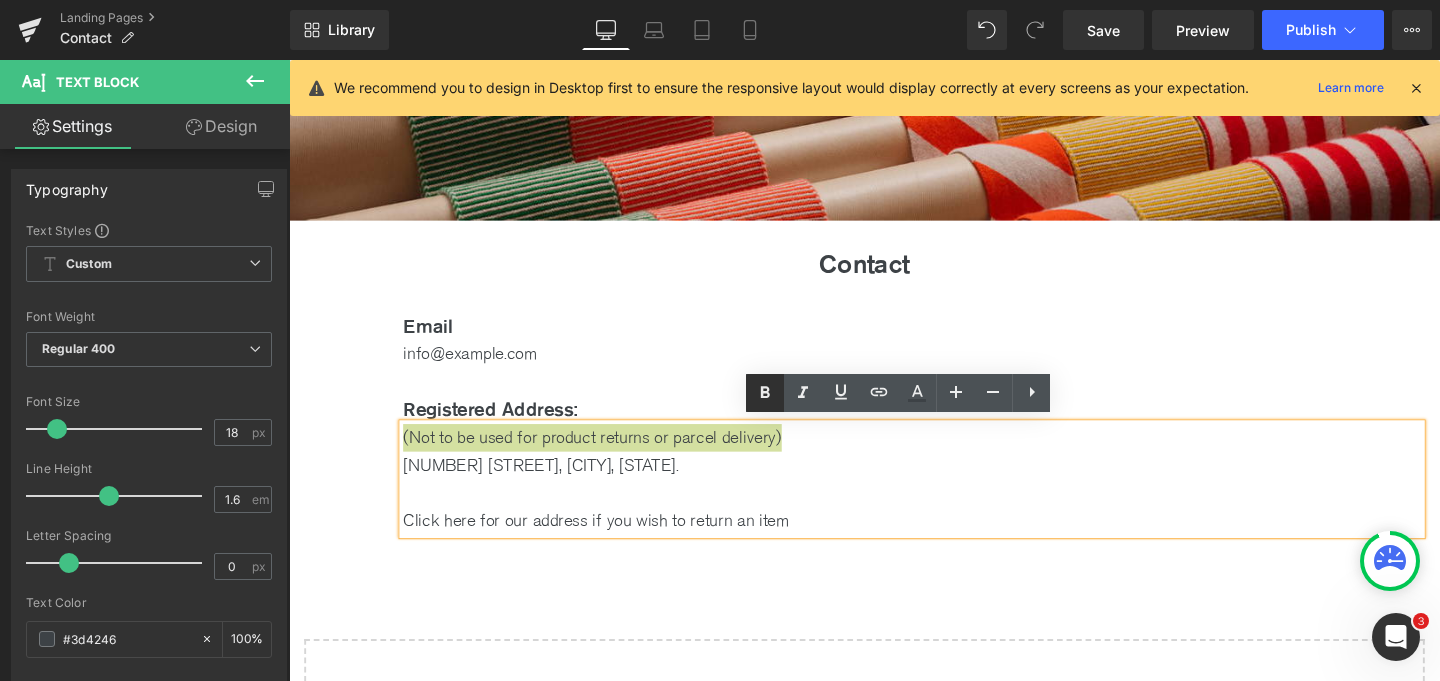 click 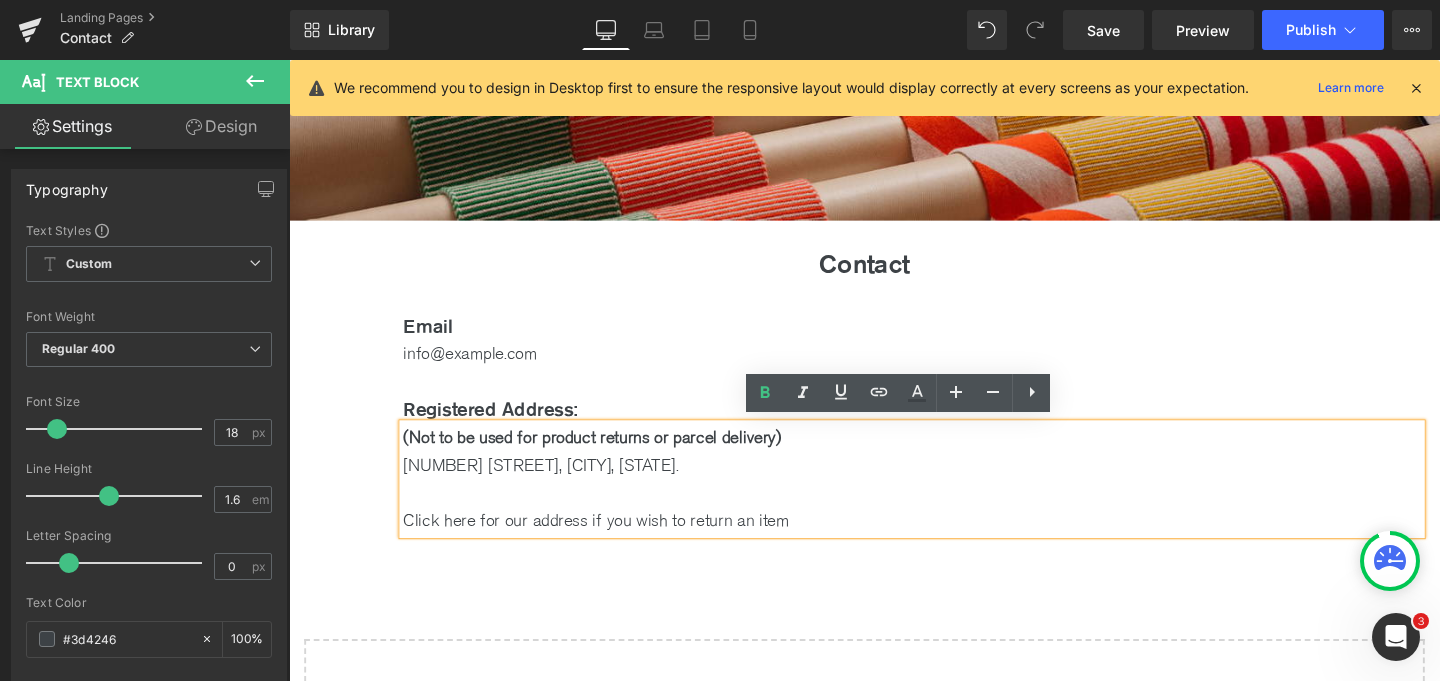 click at bounding box center [944, 515] 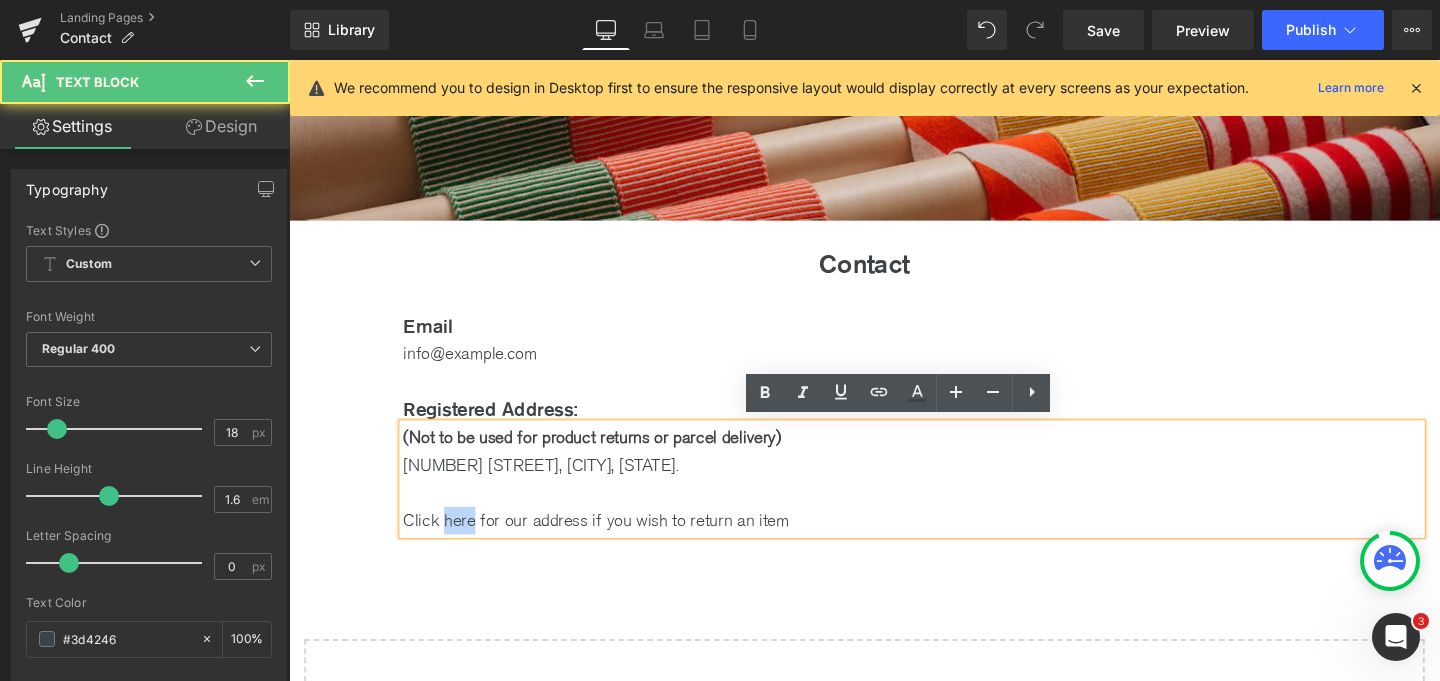 drag, startPoint x: 478, startPoint y: 541, endPoint x: 444, endPoint y: 541, distance: 34 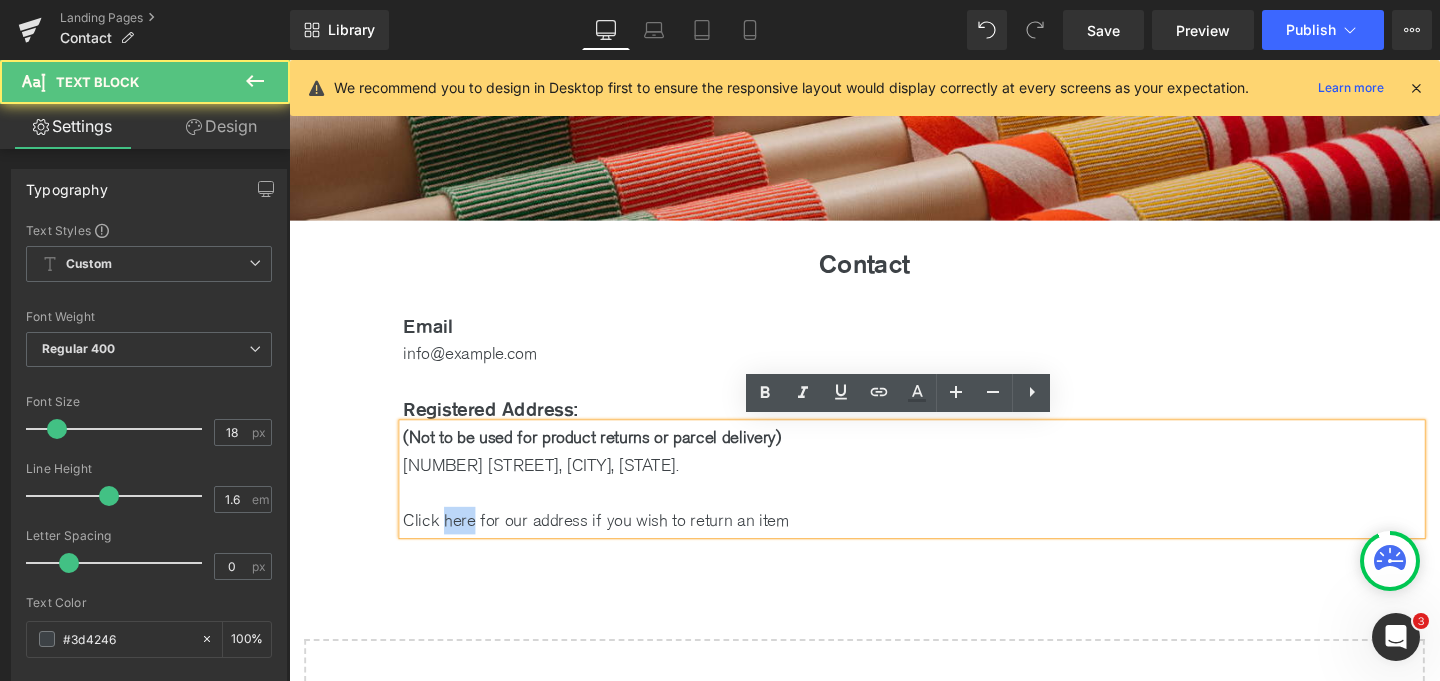 click on "Click here for our address if you wish to return an item" at bounding box center [944, 544] 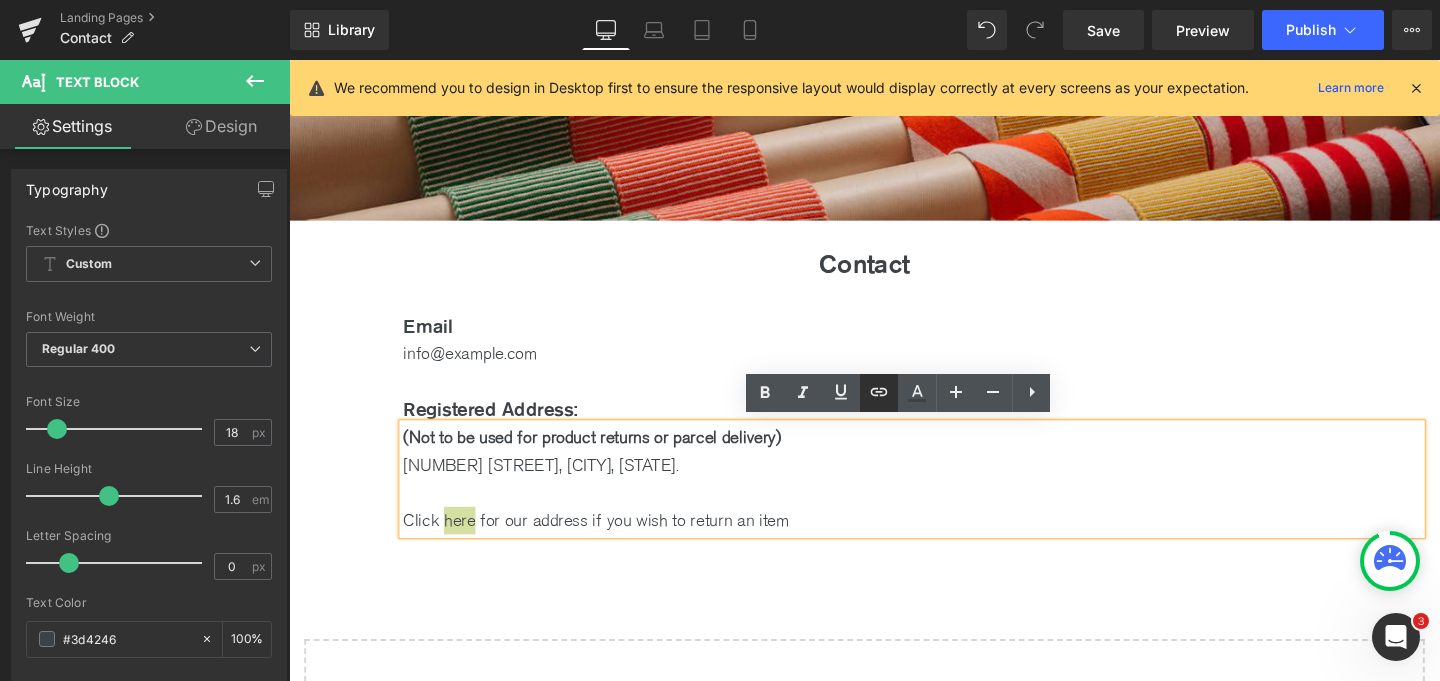 click 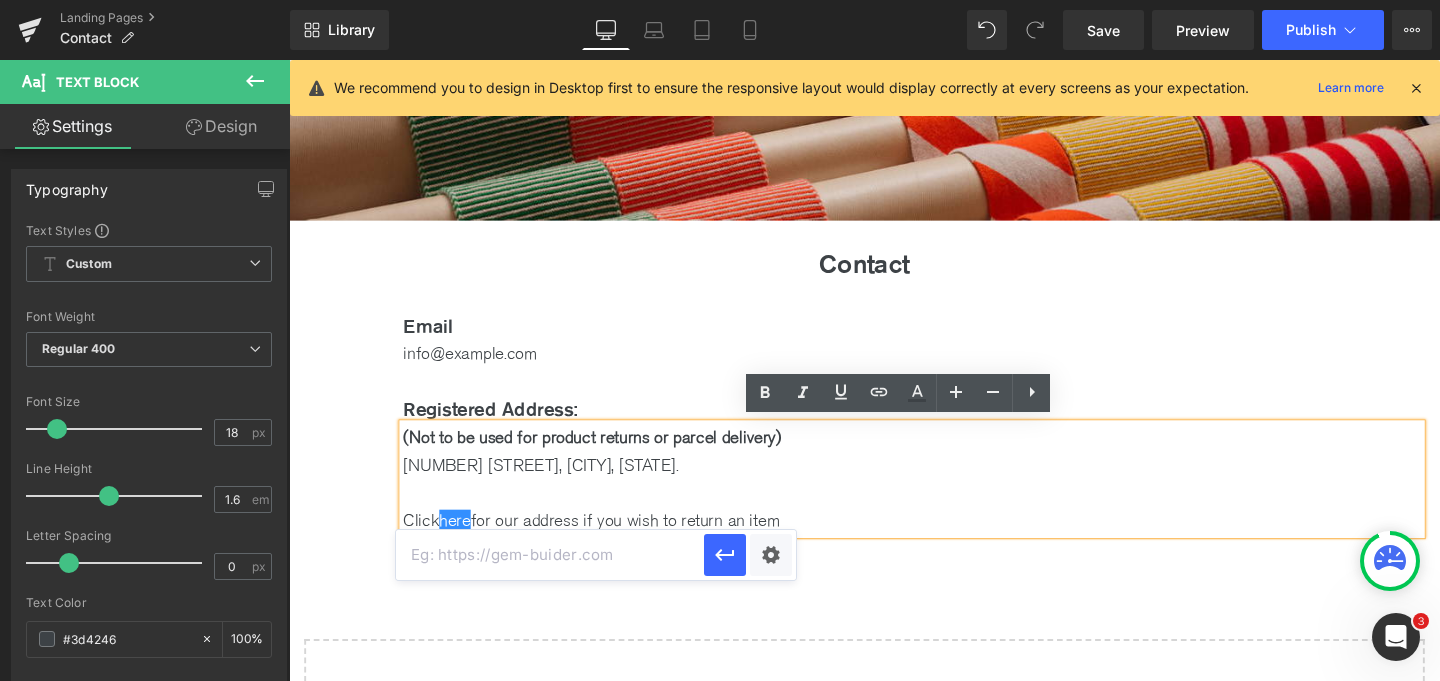 click at bounding box center (550, 555) 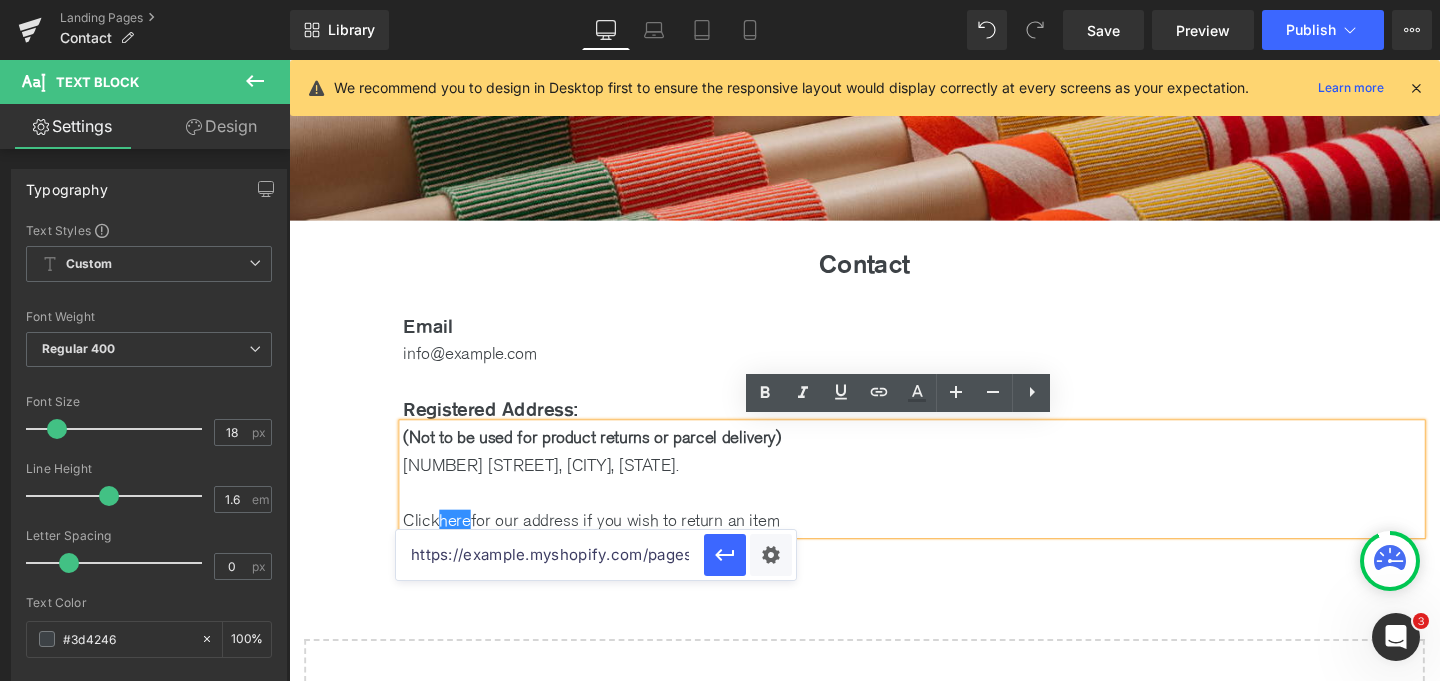 scroll, scrollTop: 0, scrollLeft: 56, axis: horizontal 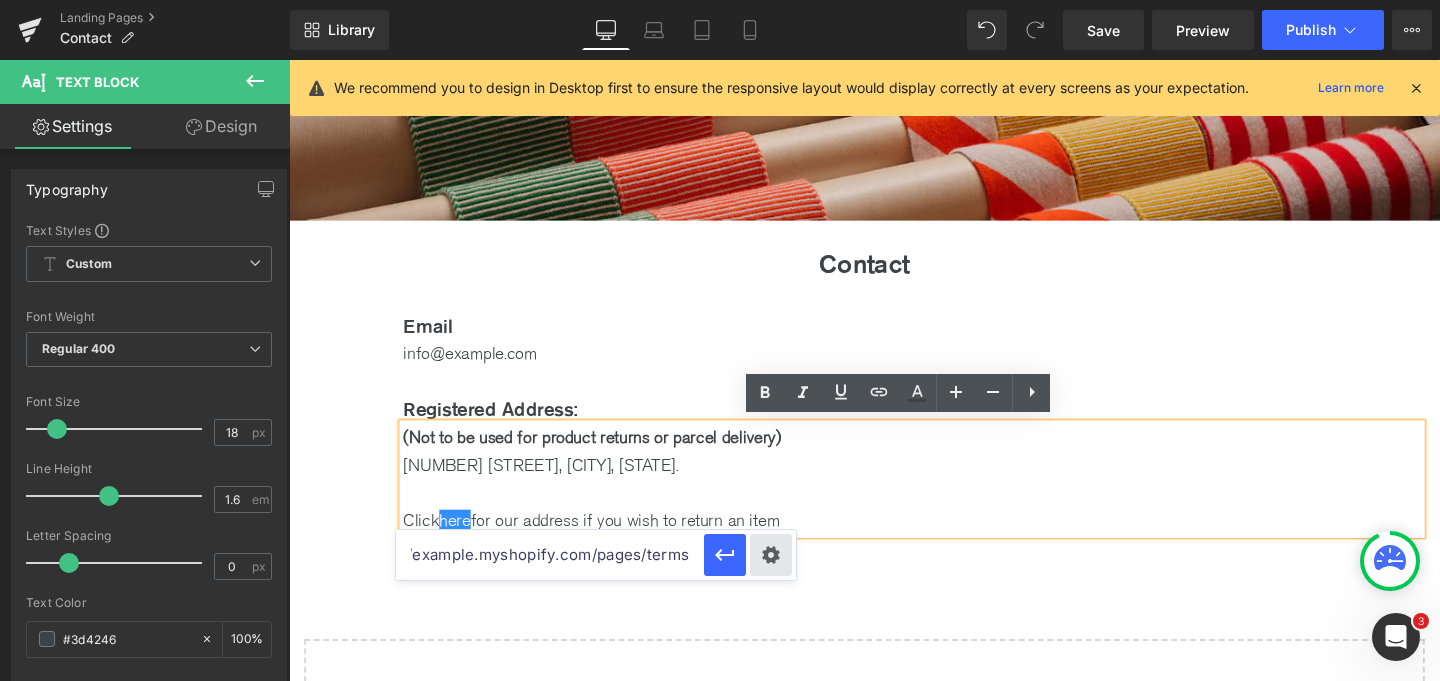 click on "Text Color Highlight Color #333333   Edit or remove link:   Edit   -   Unlink   -   Cancel             https://example.myshopify.com/pages/terms" at bounding box center (720, 0) 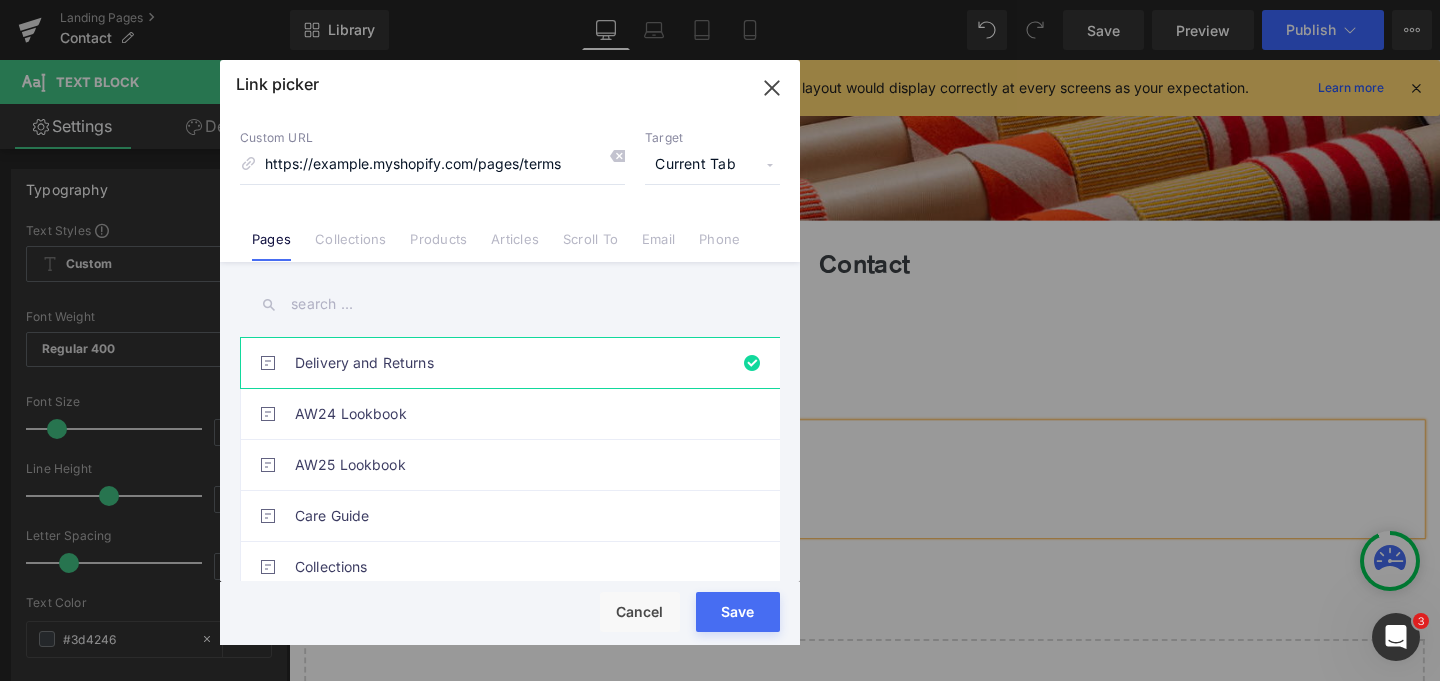 click on "Save" at bounding box center (738, 612) 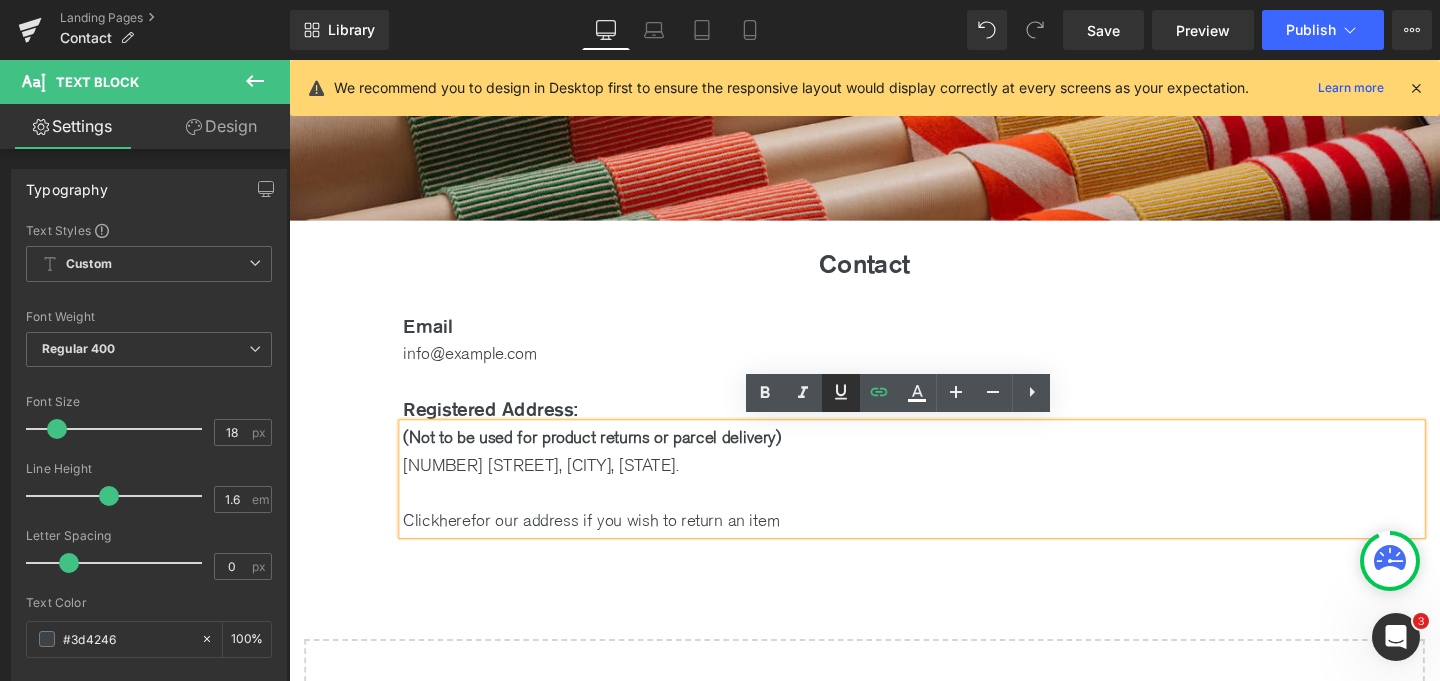 click 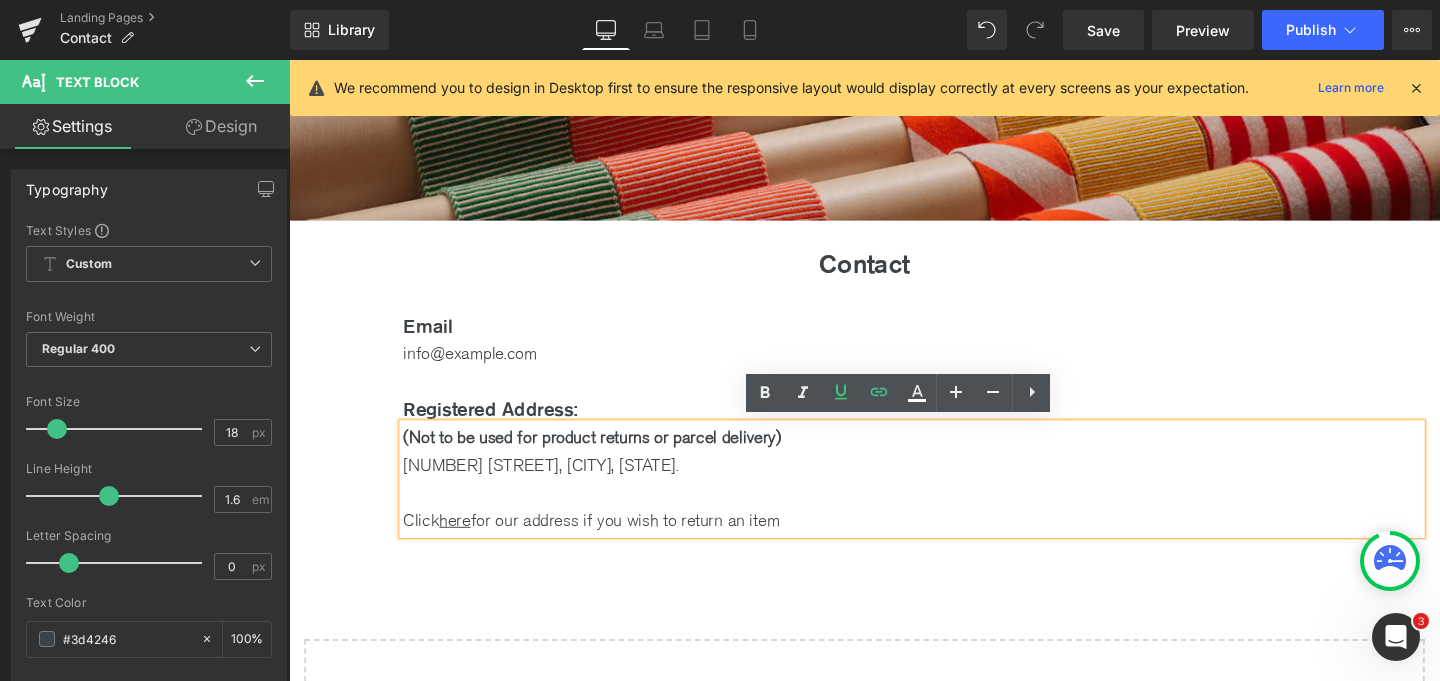 click on "Click  here  for our address if you wish to return an item" at bounding box center [944, 544] 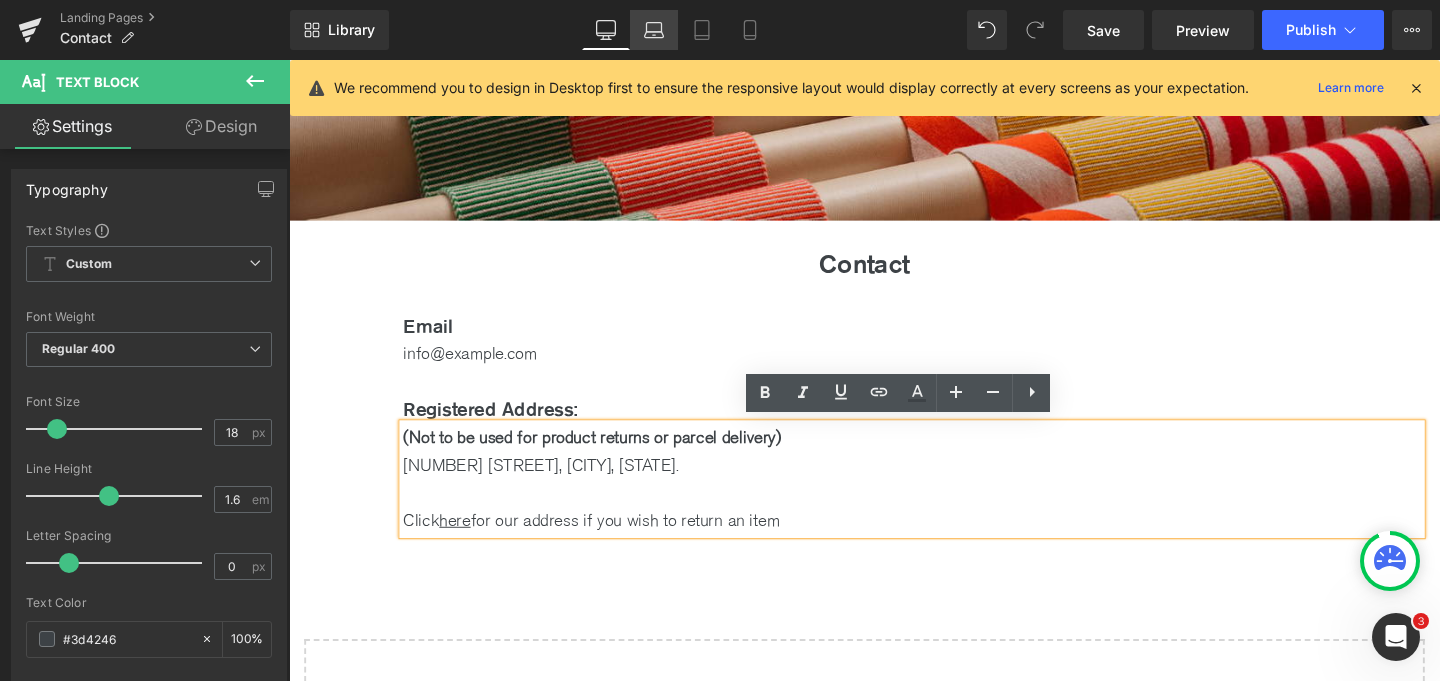 click 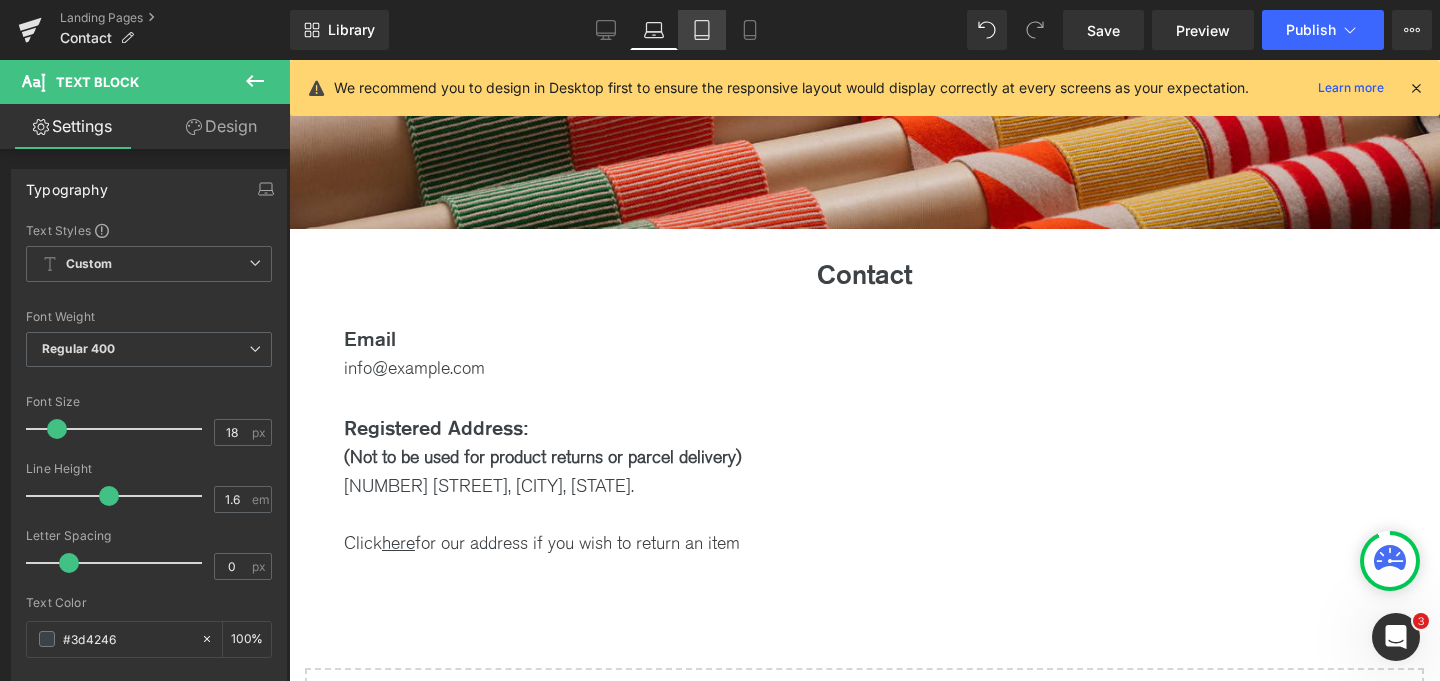 click 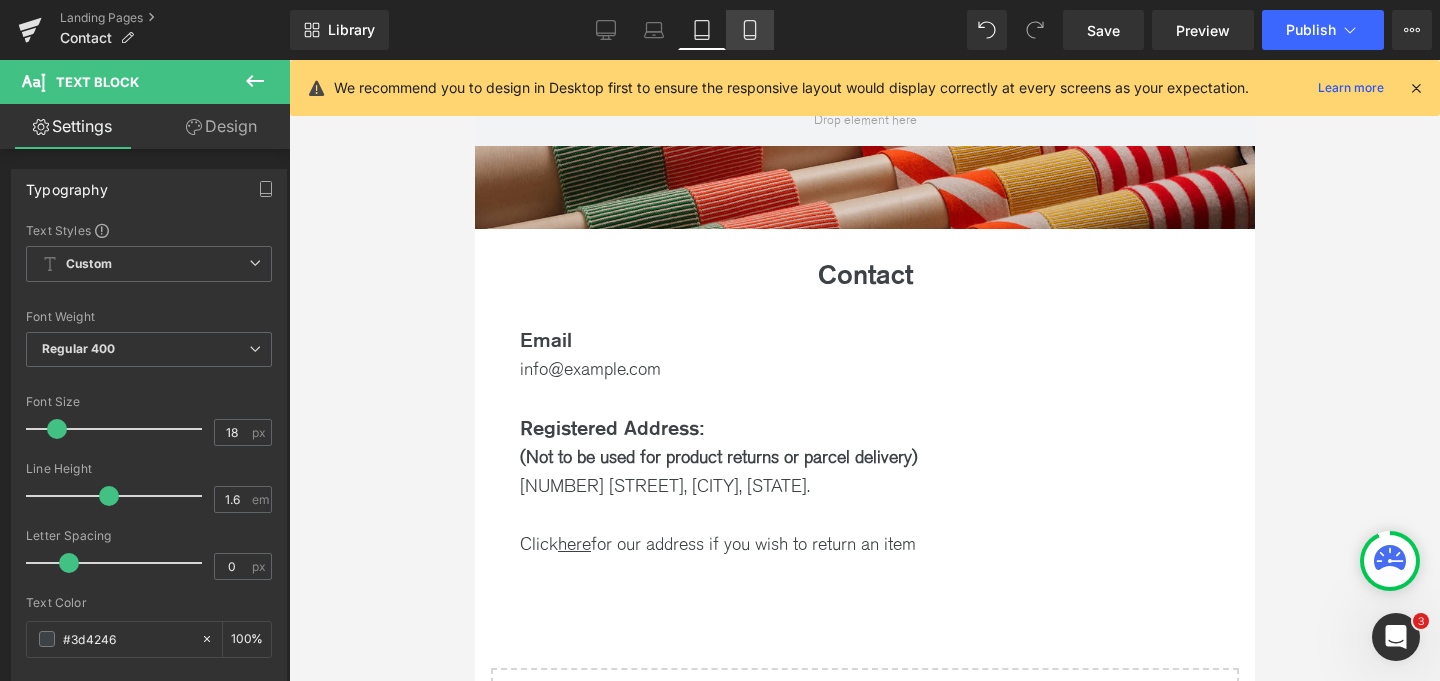 click 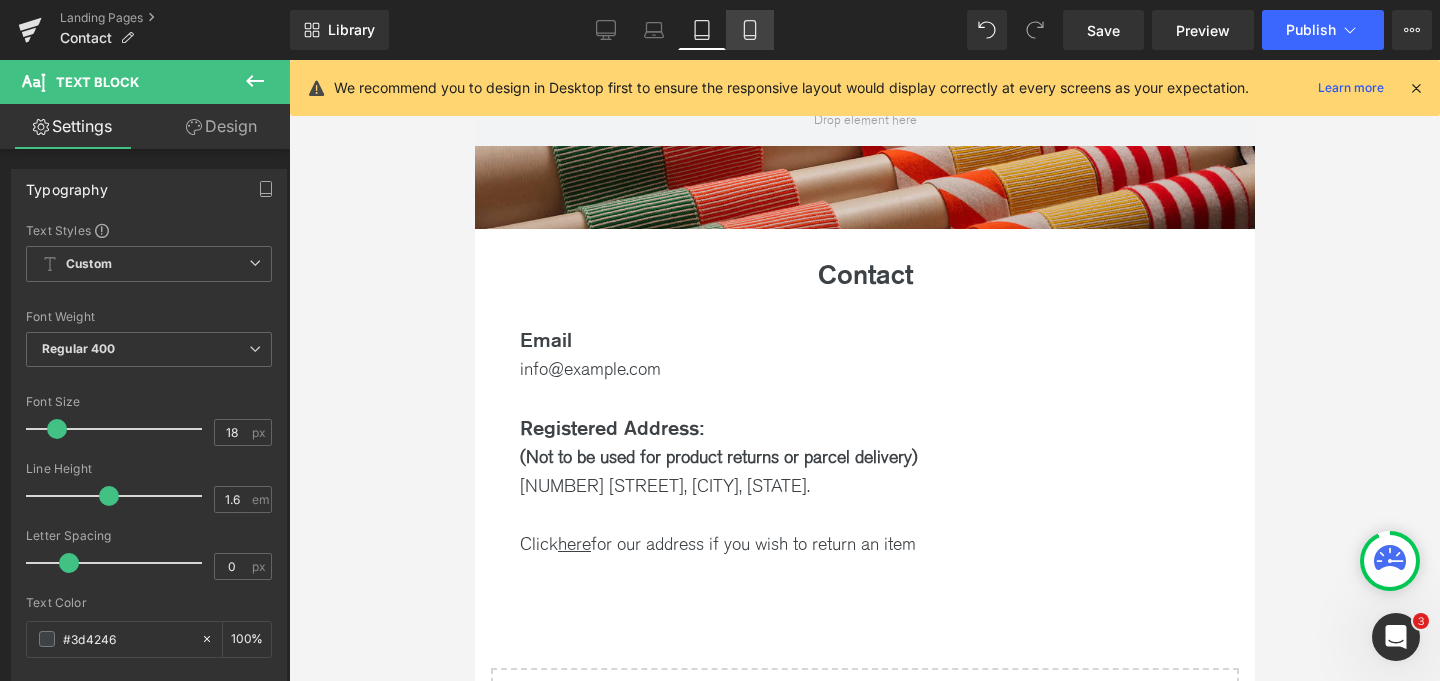 type on "100" 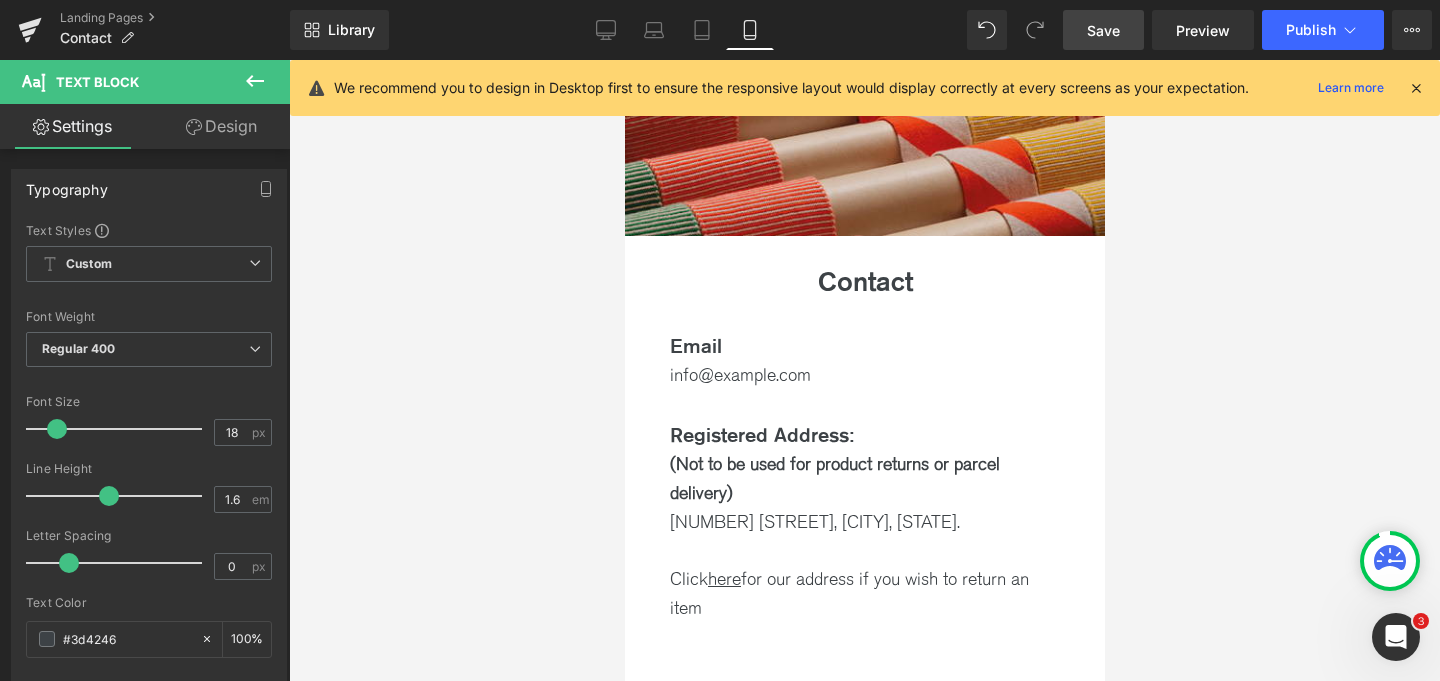 click on "Save" at bounding box center [1103, 30] 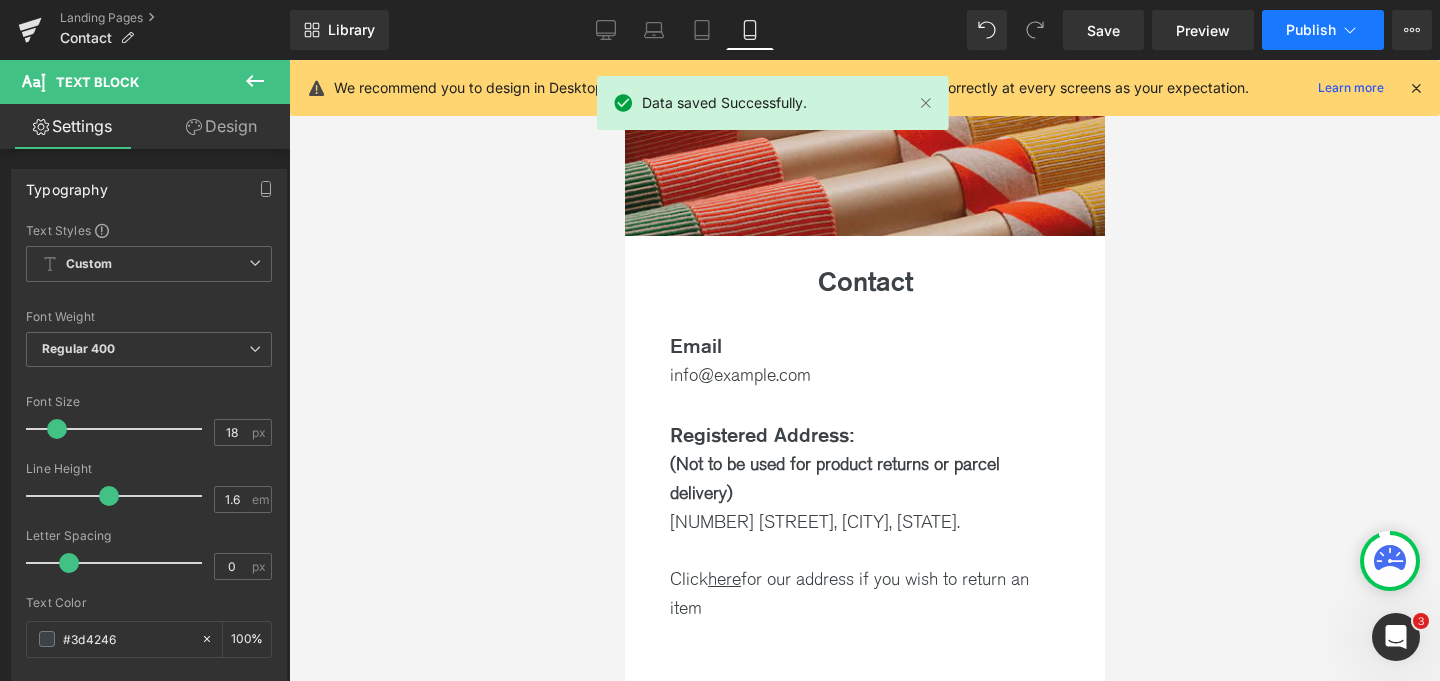 click 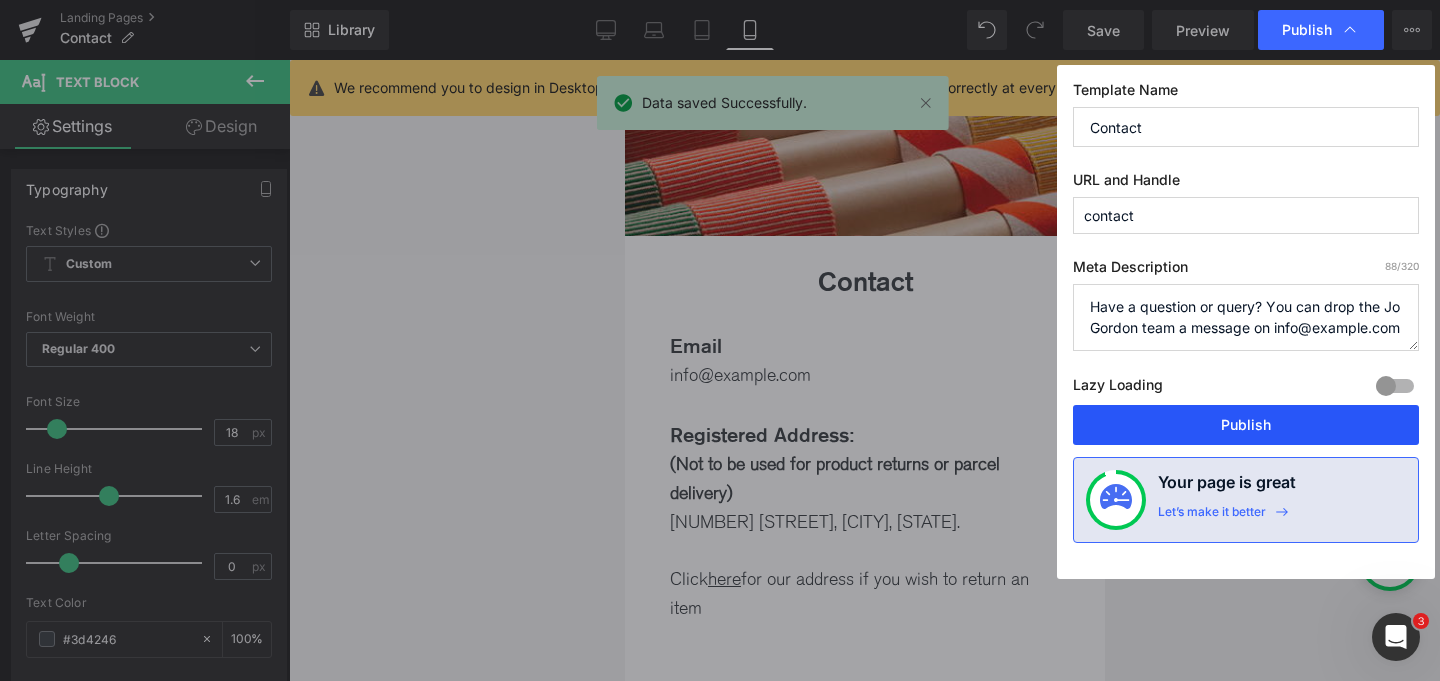 click on "Publish" at bounding box center (1246, 425) 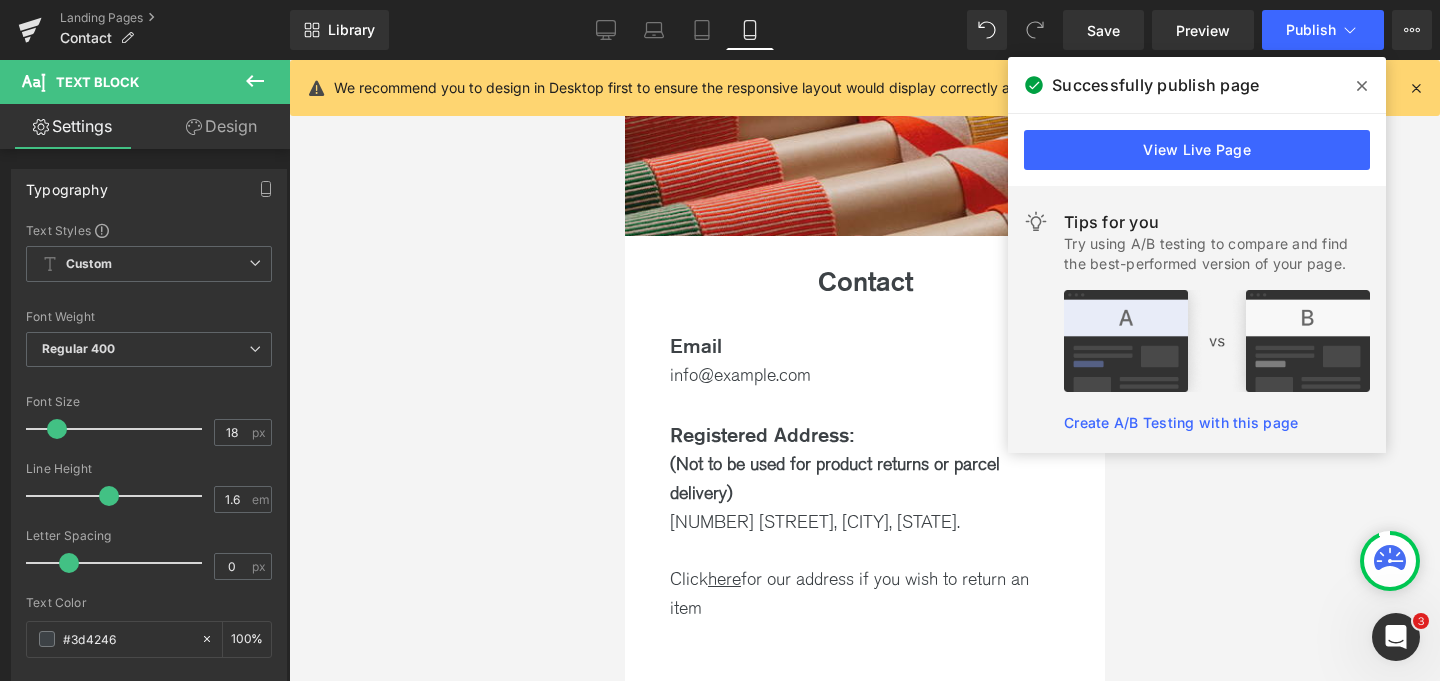 click at bounding box center [1362, 86] 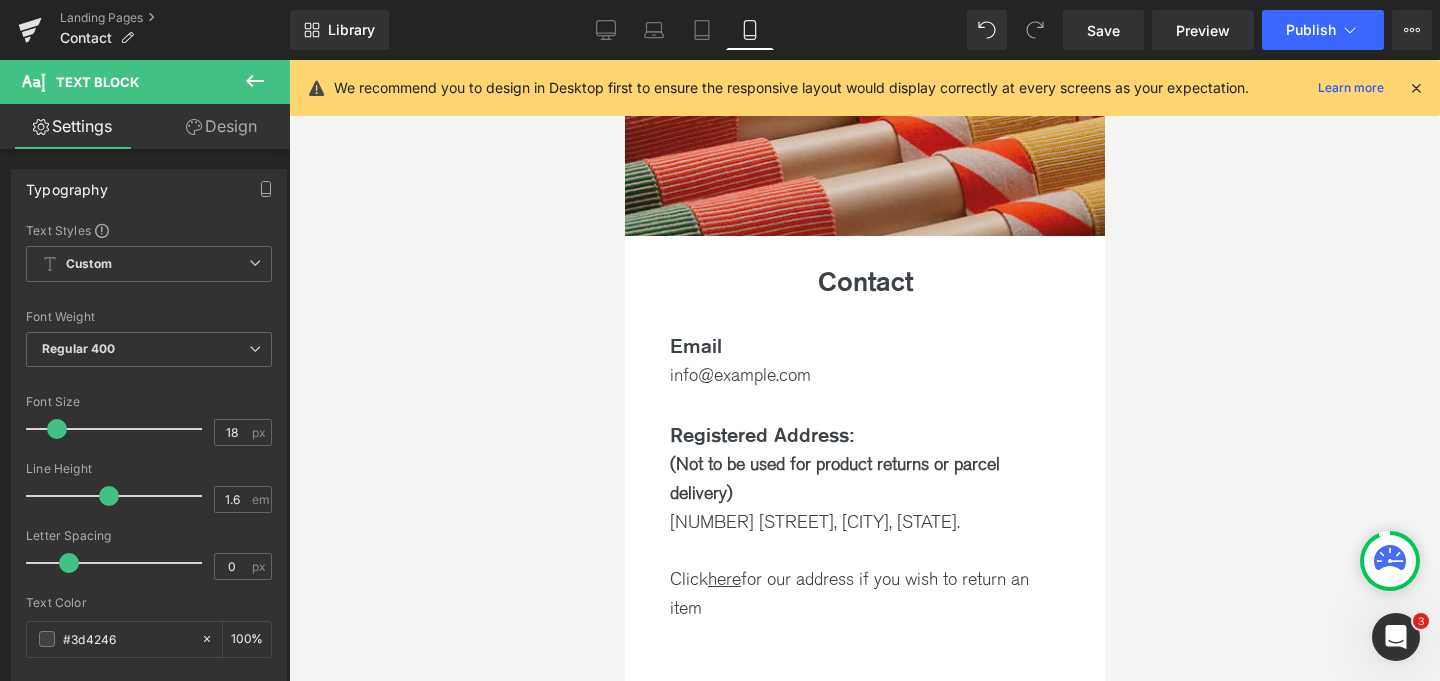 drag, startPoint x: 28, startPoint y: 21, endPoint x: 355, endPoint y: 84, distance: 333.01352 